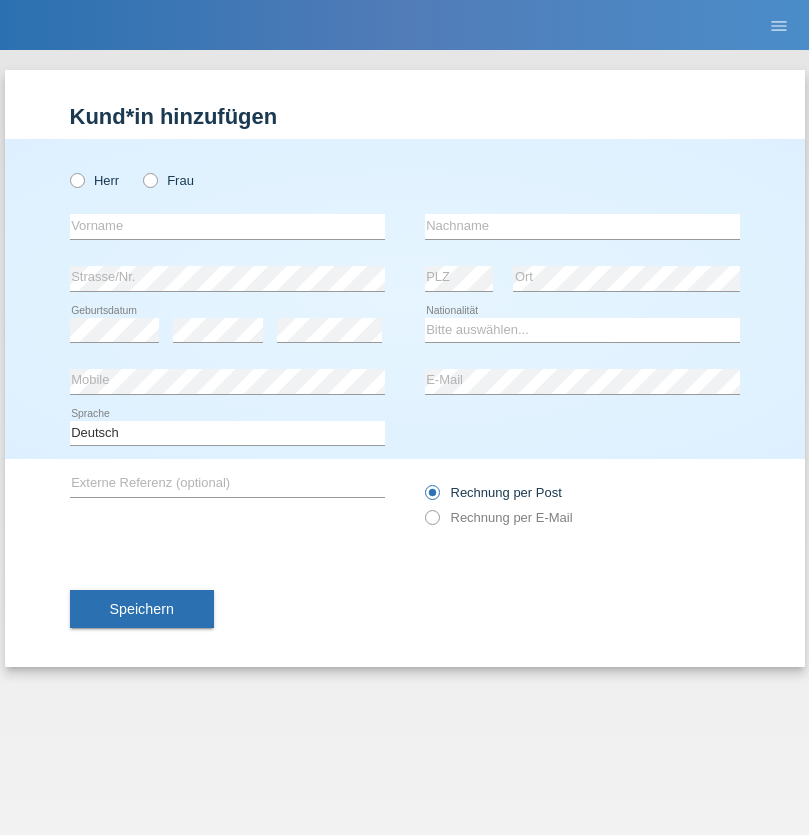 scroll, scrollTop: 0, scrollLeft: 0, axis: both 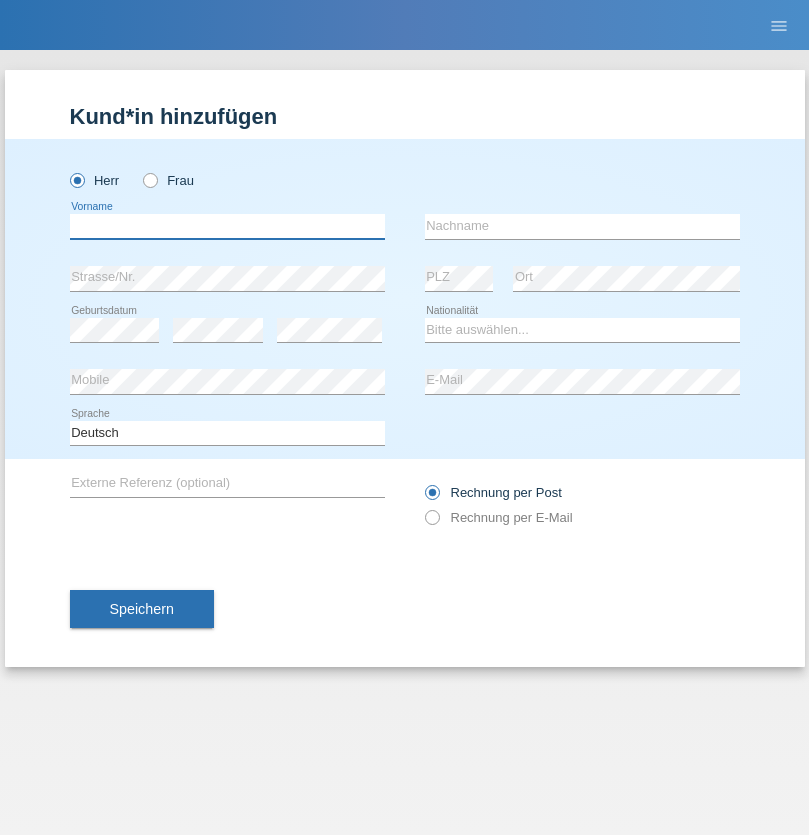 click at bounding box center [227, 226] 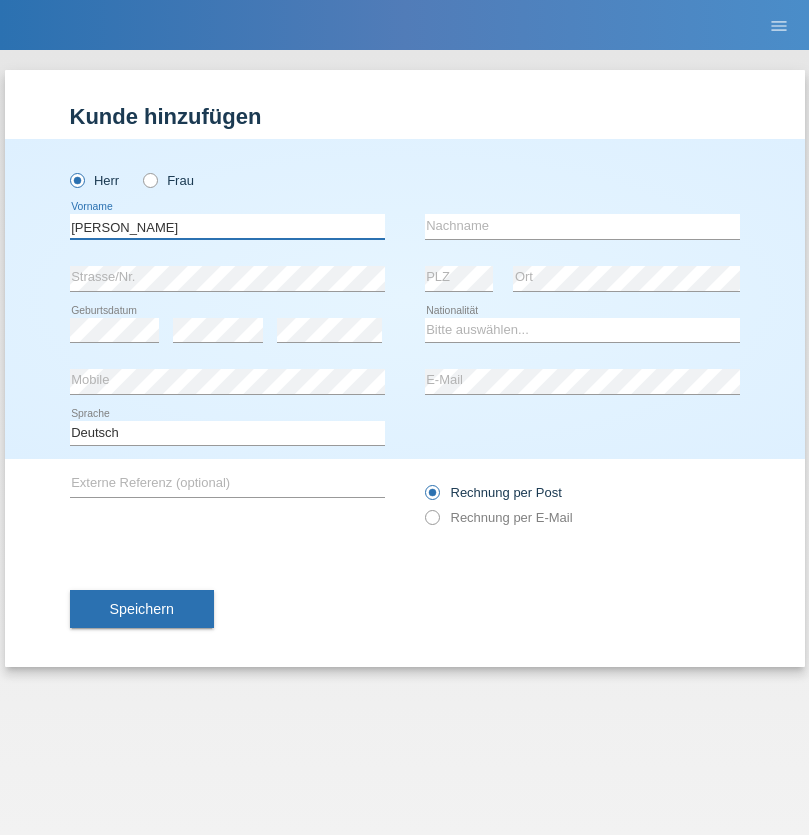 type on "[PERSON_NAME]" 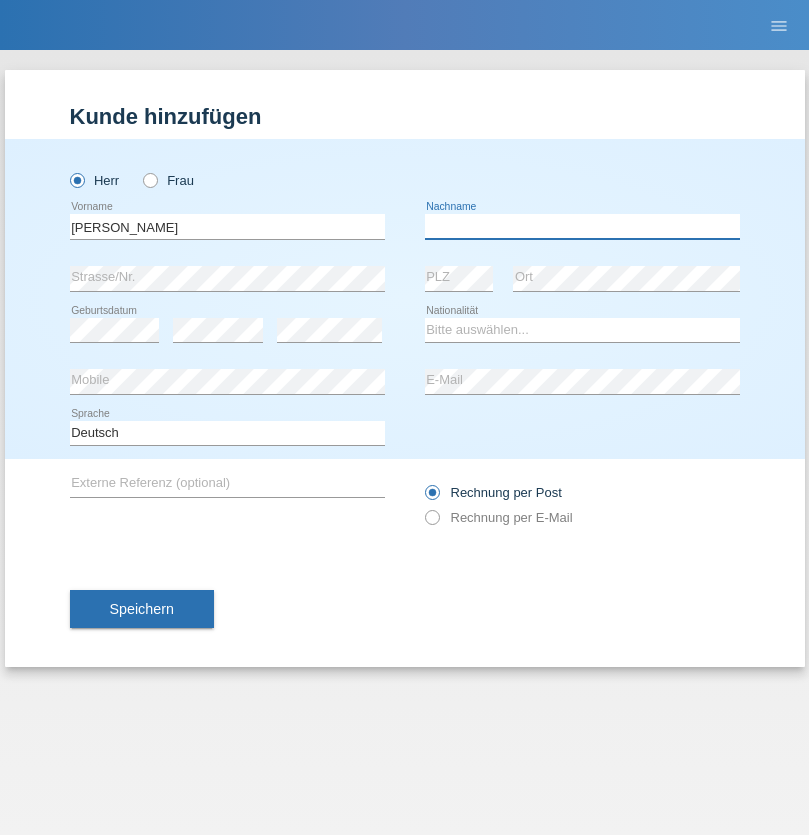 click at bounding box center (582, 226) 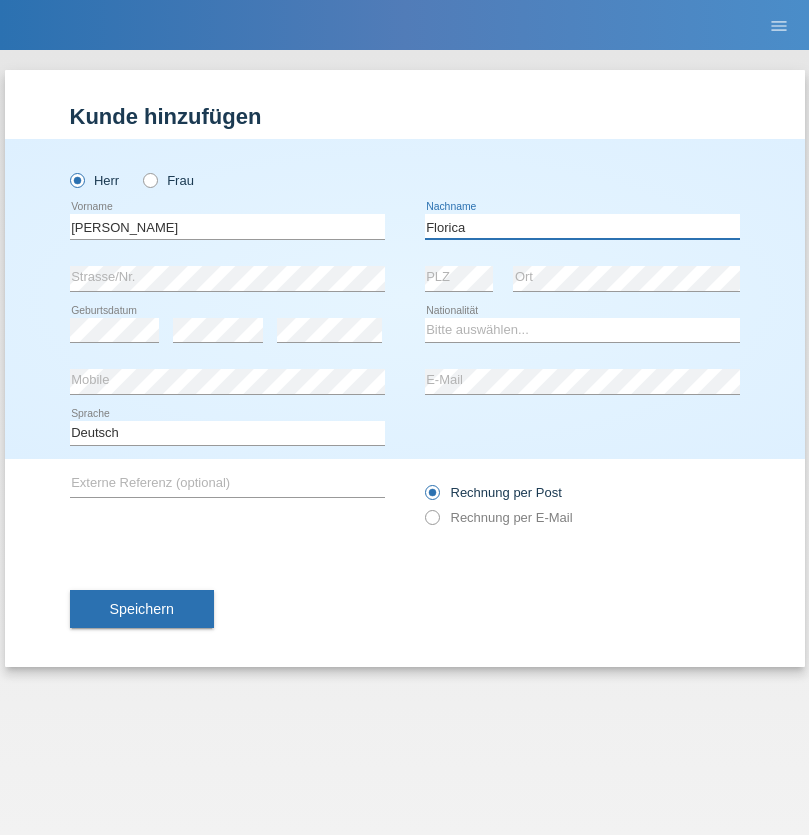 type on "Florica" 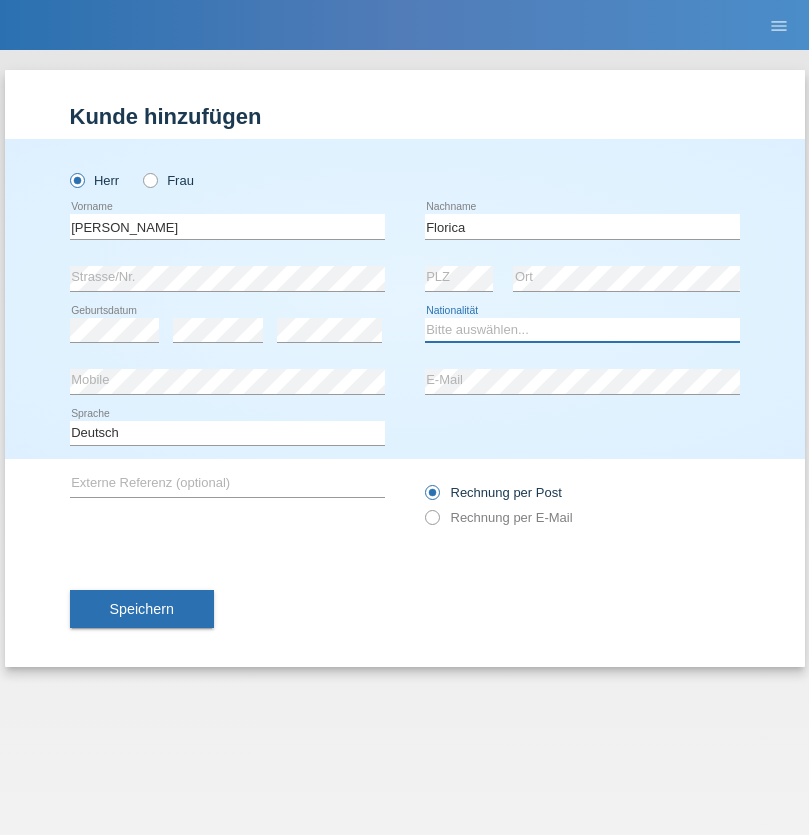 select on "RO" 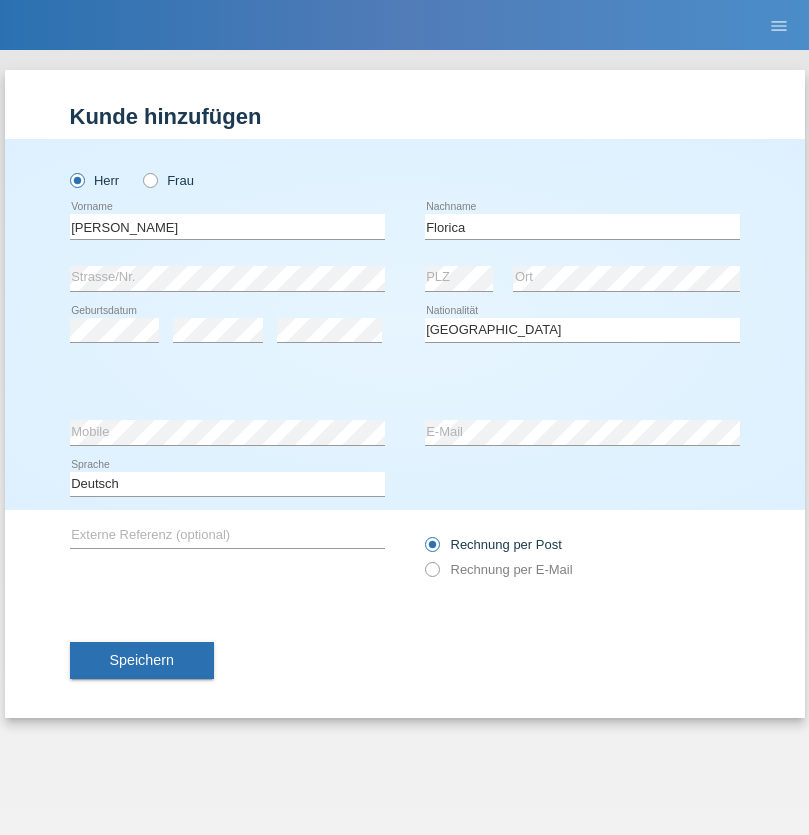 select on "C" 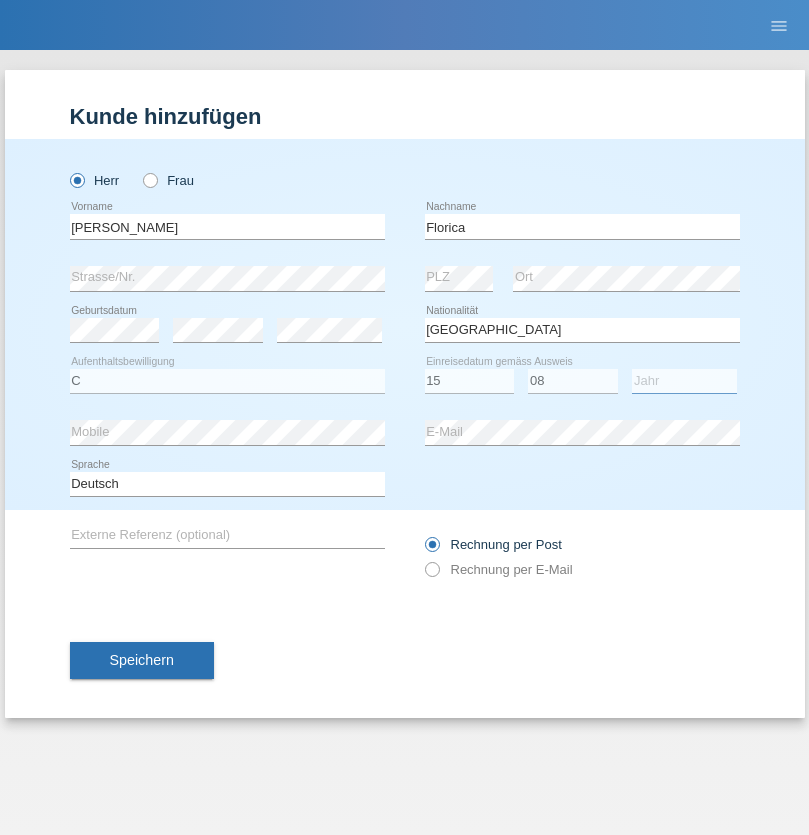 select on "2021" 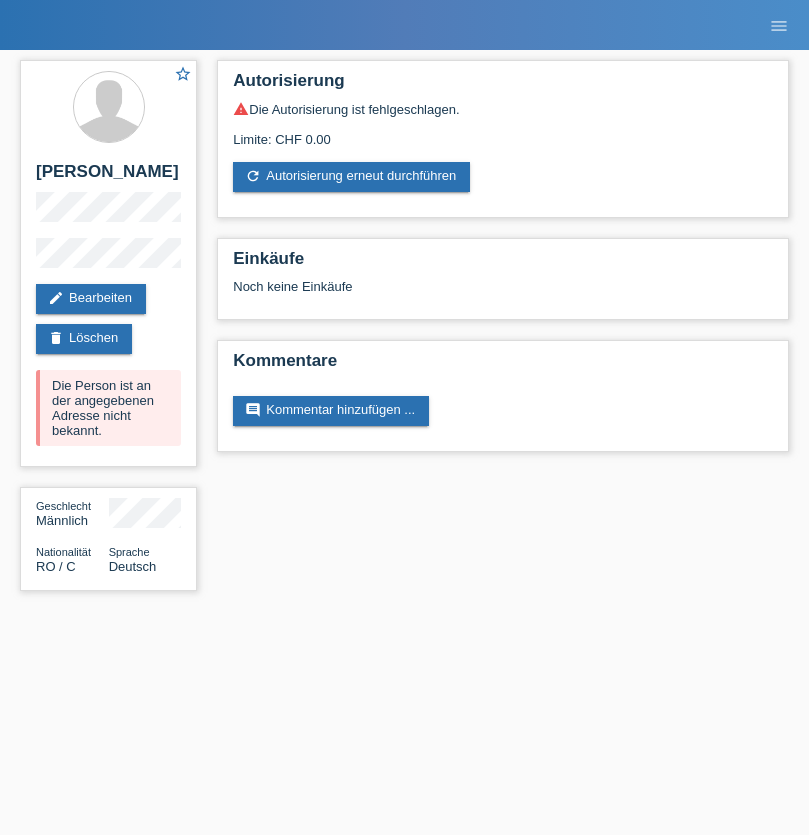 scroll, scrollTop: 0, scrollLeft: 0, axis: both 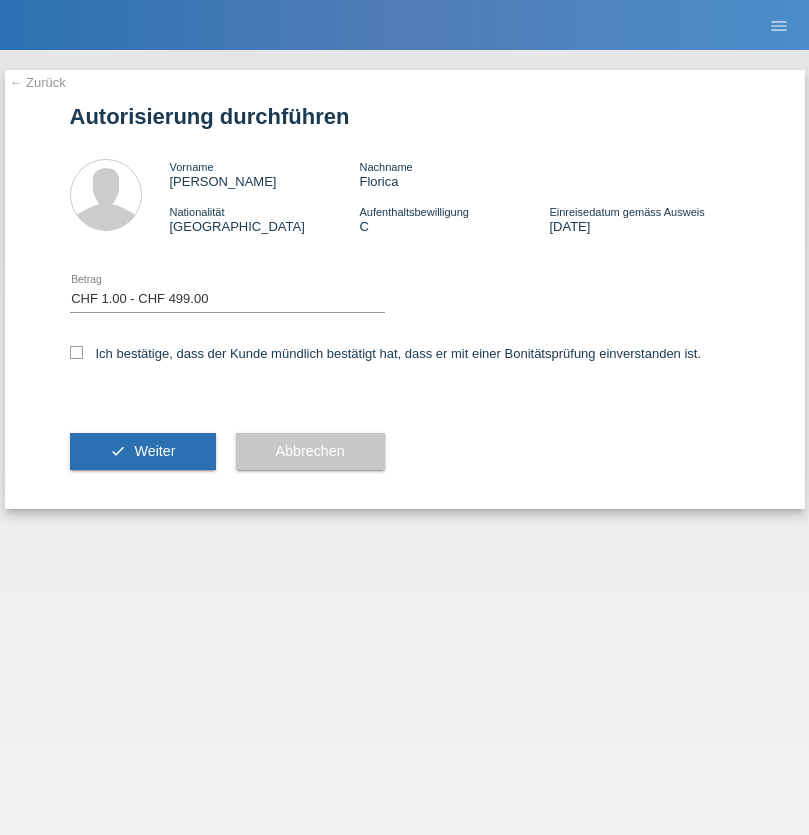 select on "1" 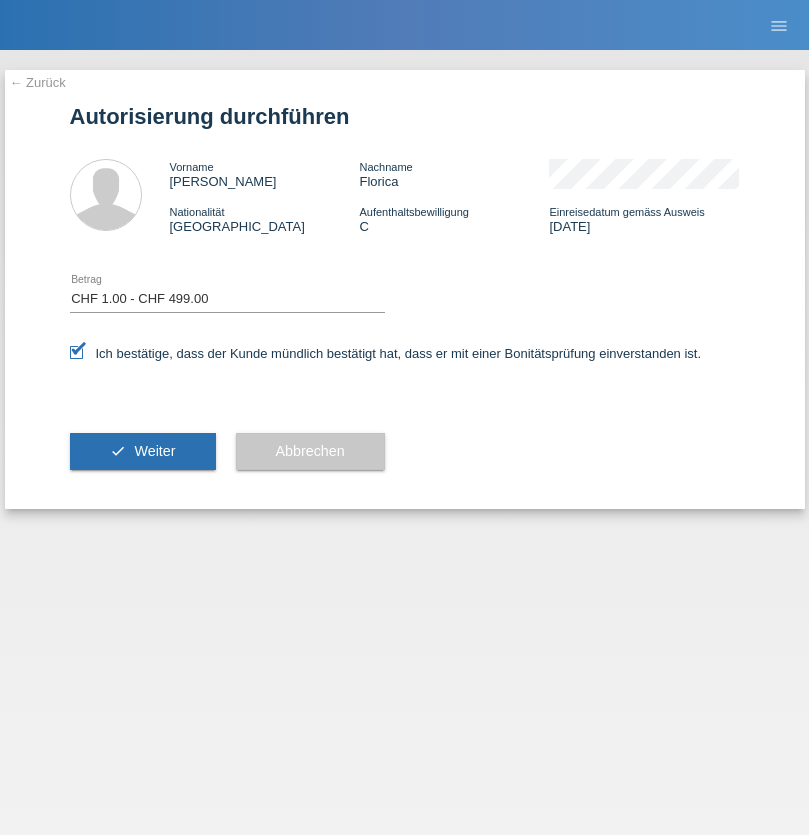 scroll, scrollTop: 0, scrollLeft: 0, axis: both 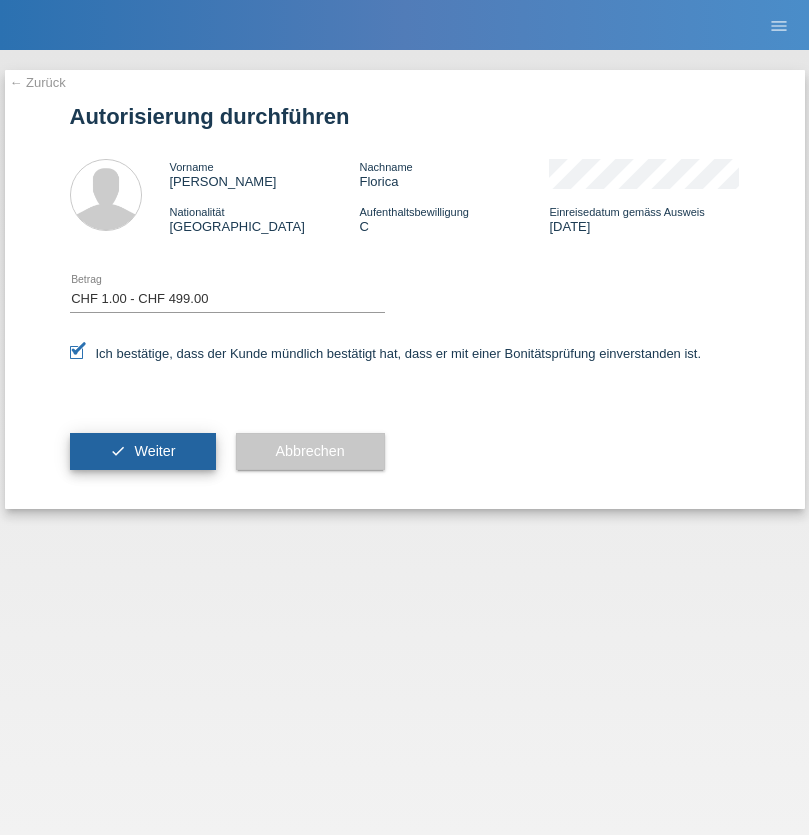click on "Weiter" at bounding box center (154, 451) 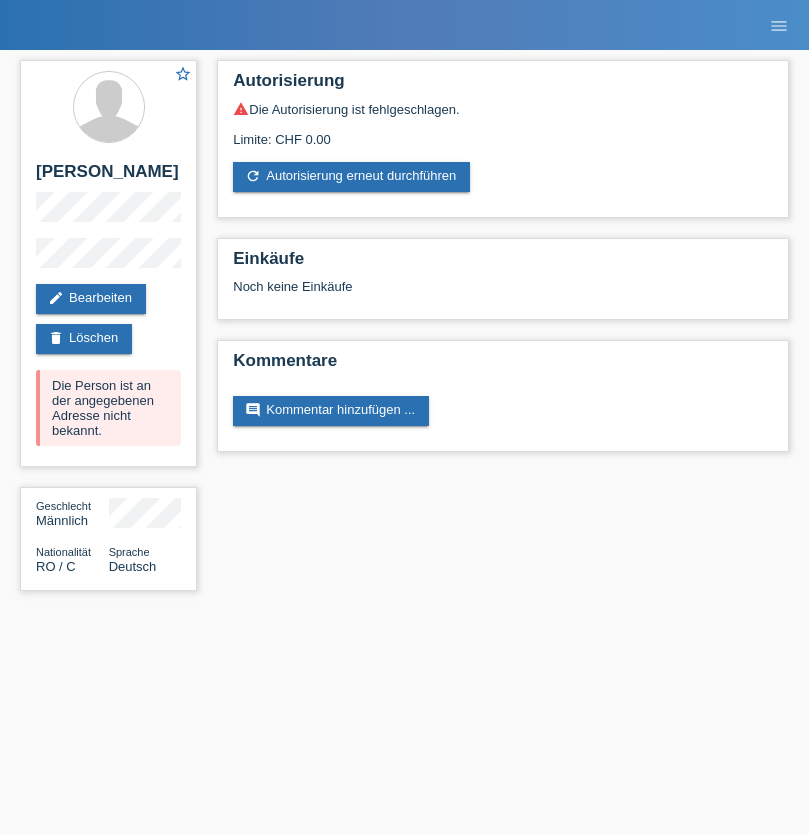 scroll, scrollTop: 0, scrollLeft: 0, axis: both 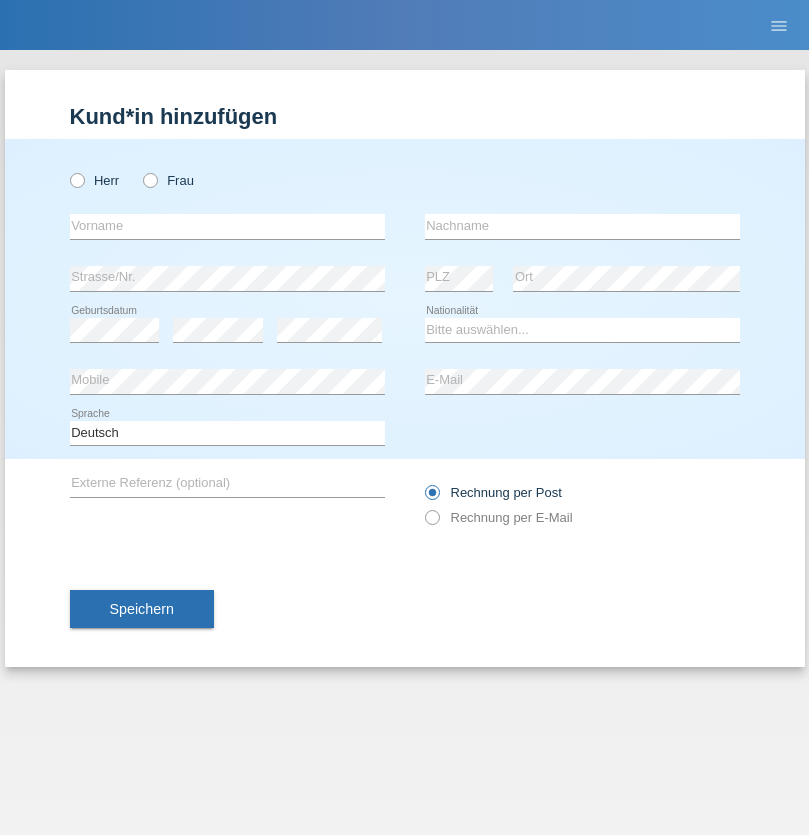 radio on "true" 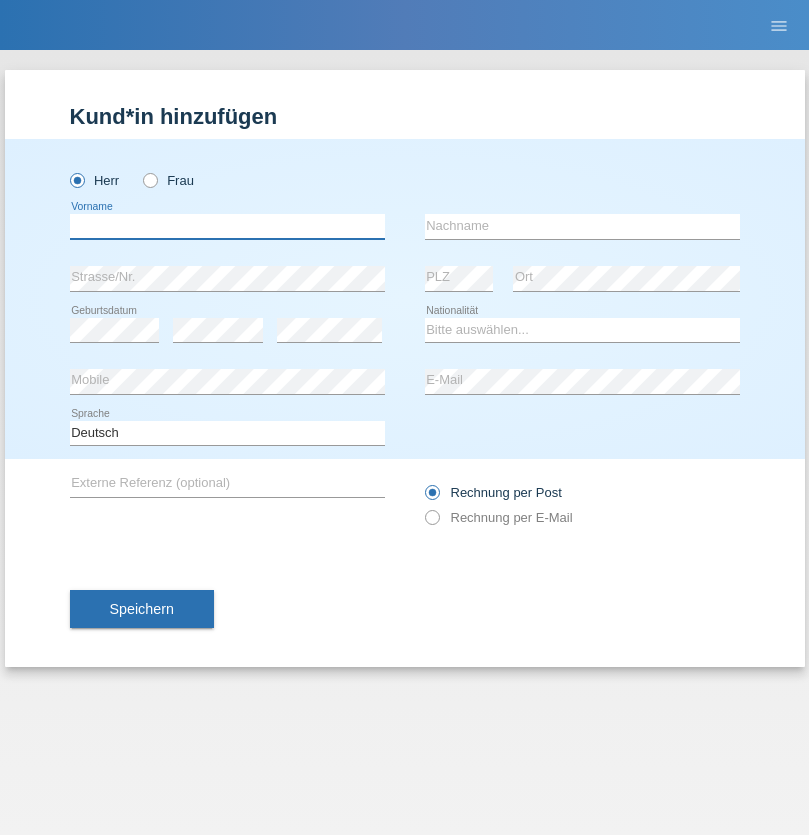 click at bounding box center (227, 226) 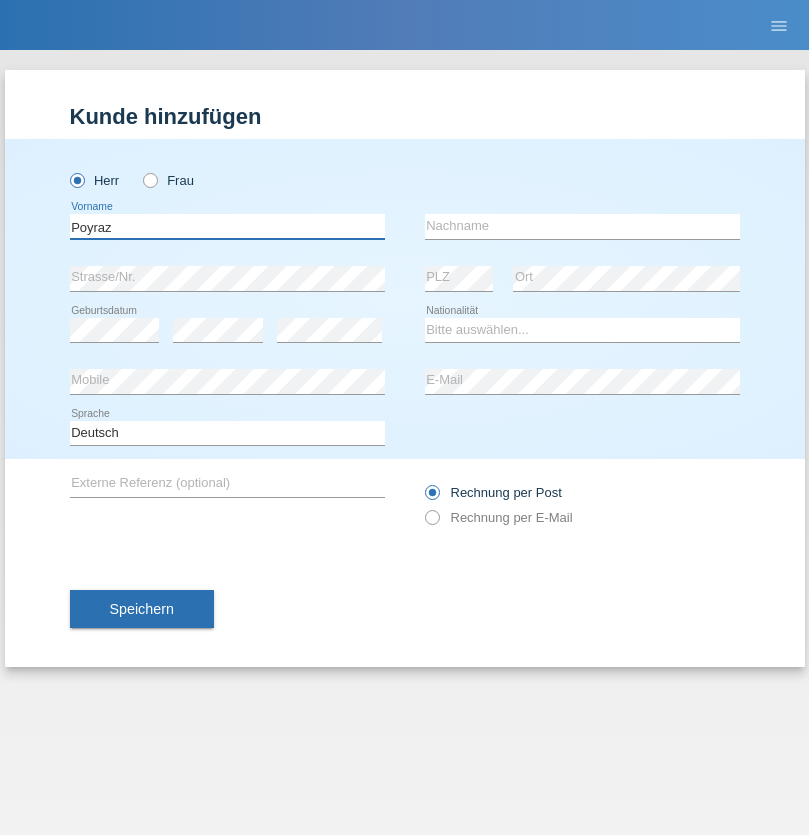 type on "Poyraz" 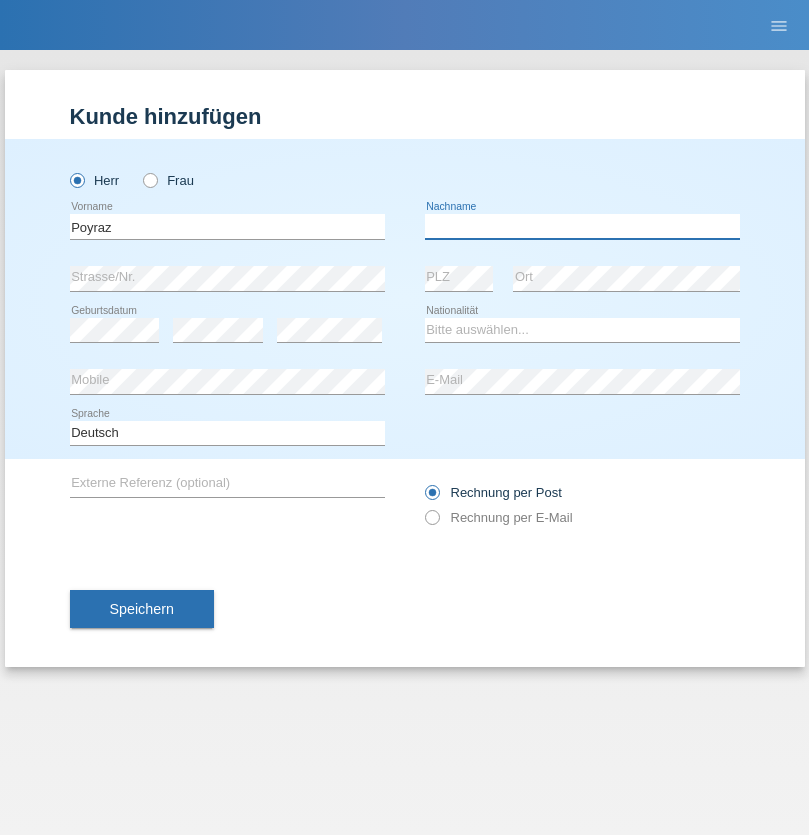 click at bounding box center (582, 226) 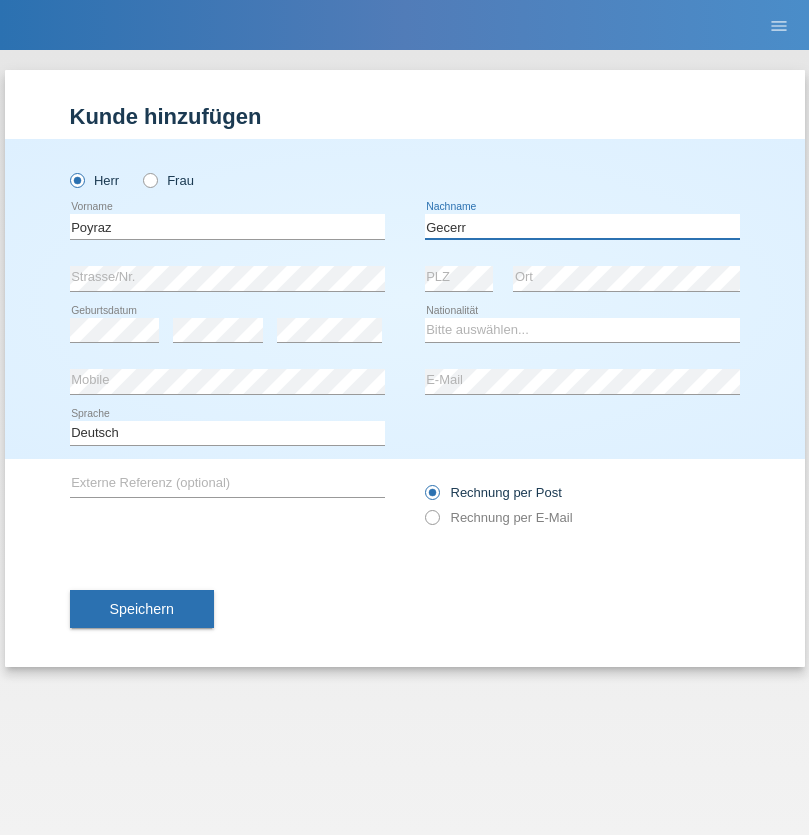 type on "Gecerr" 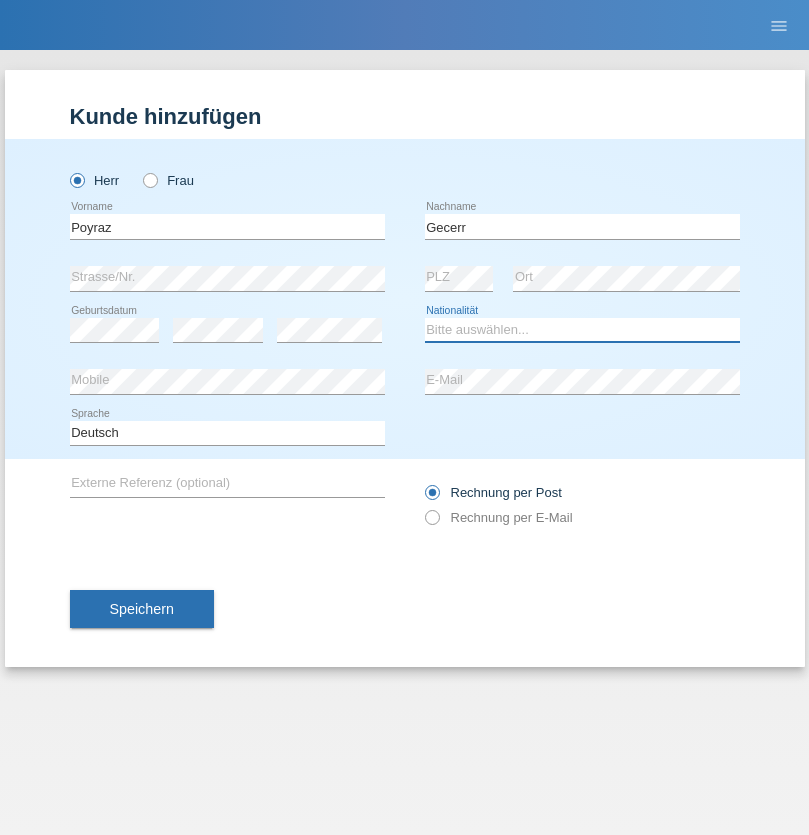 select on "AT" 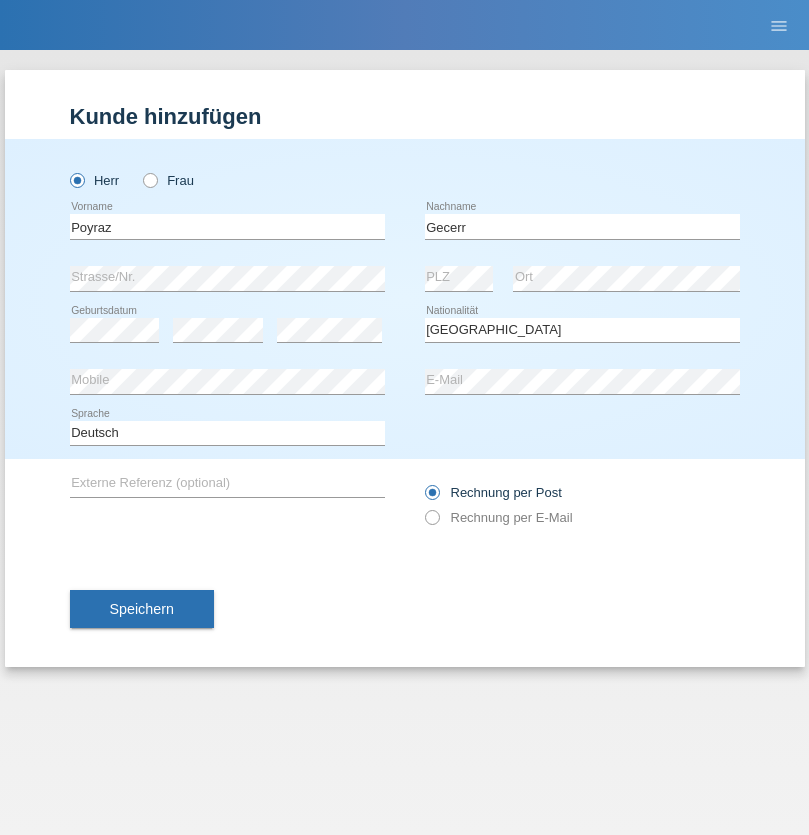 select on "C" 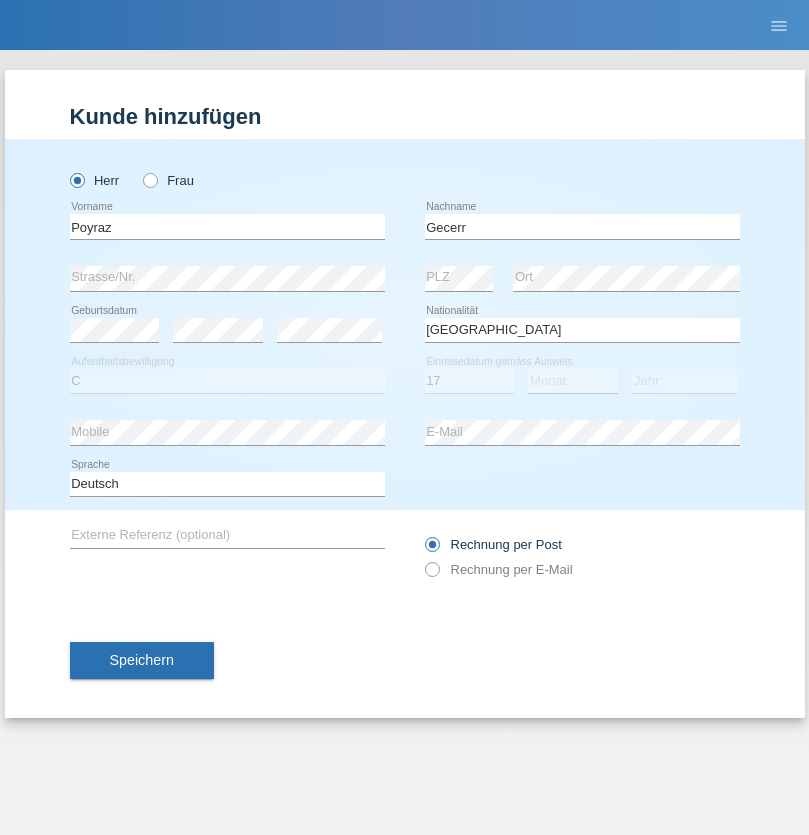 select on "01" 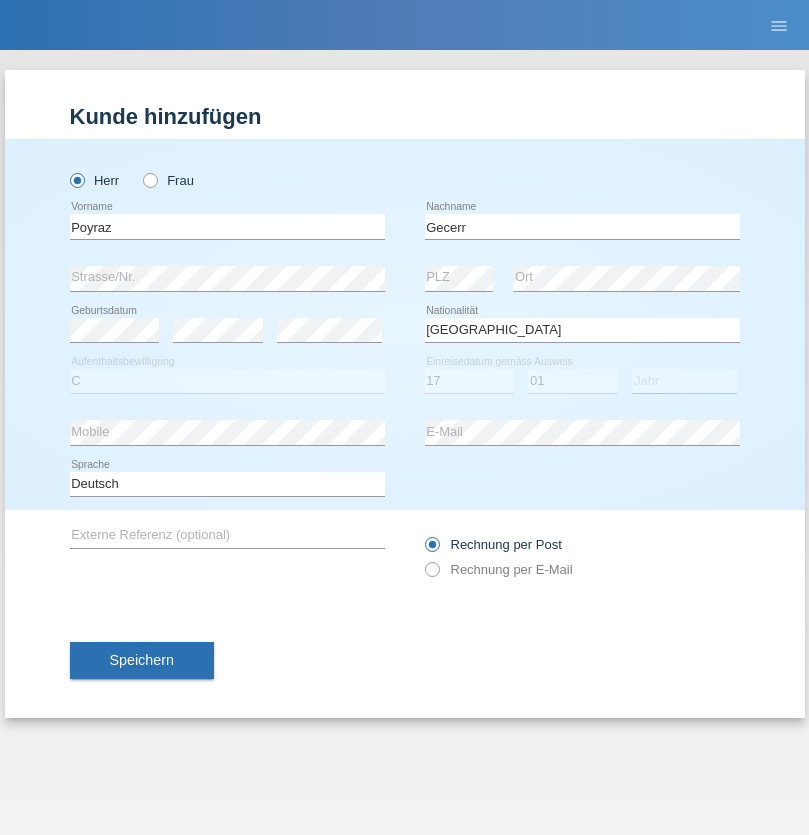 select on "2017" 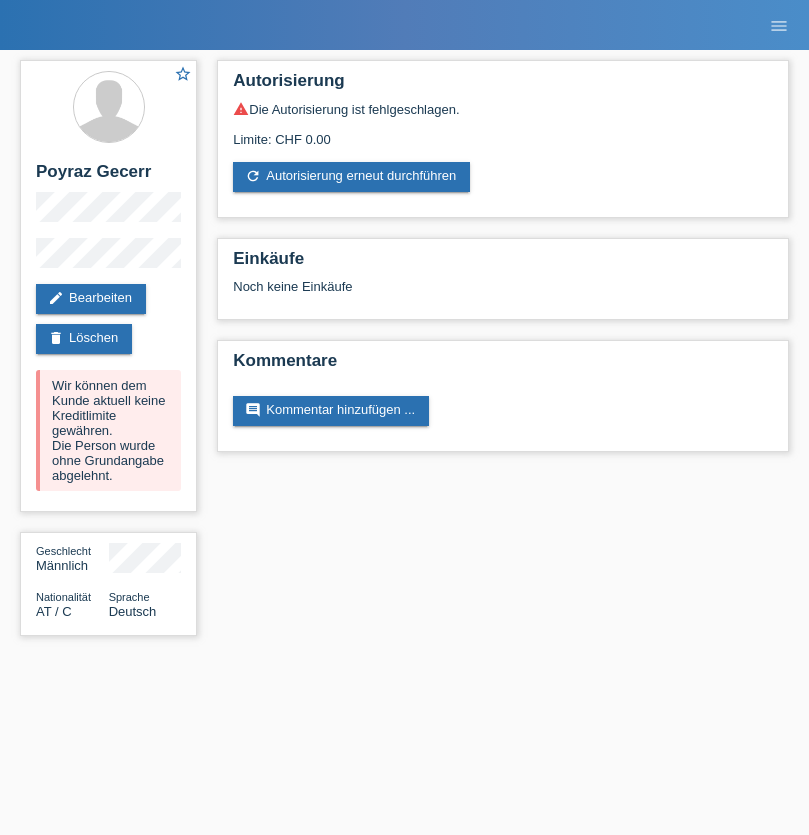 scroll, scrollTop: 0, scrollLeft: 0, axis: both 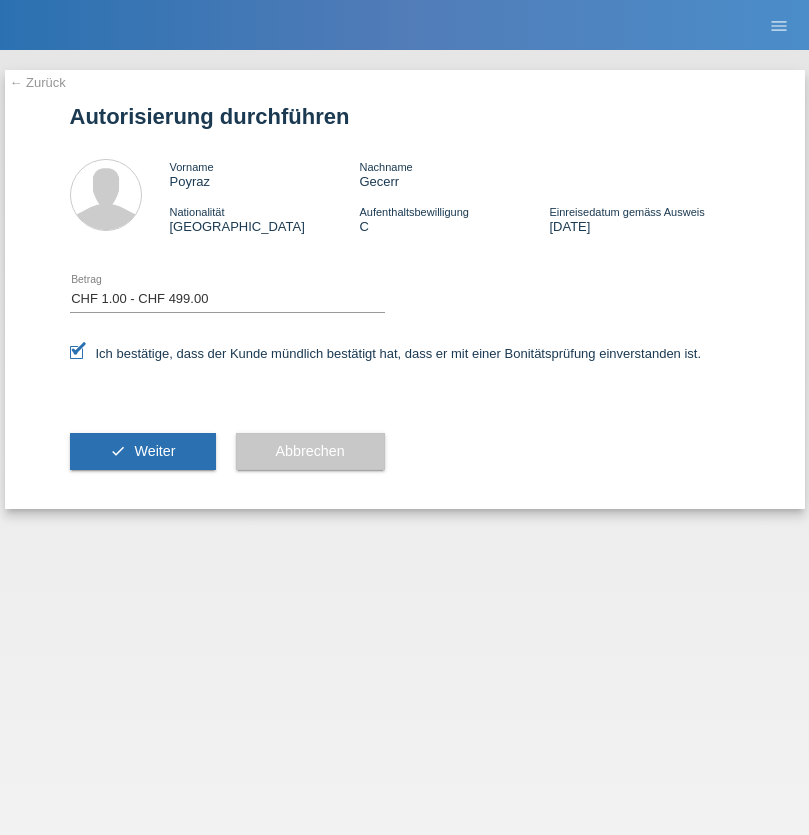 select on "1" 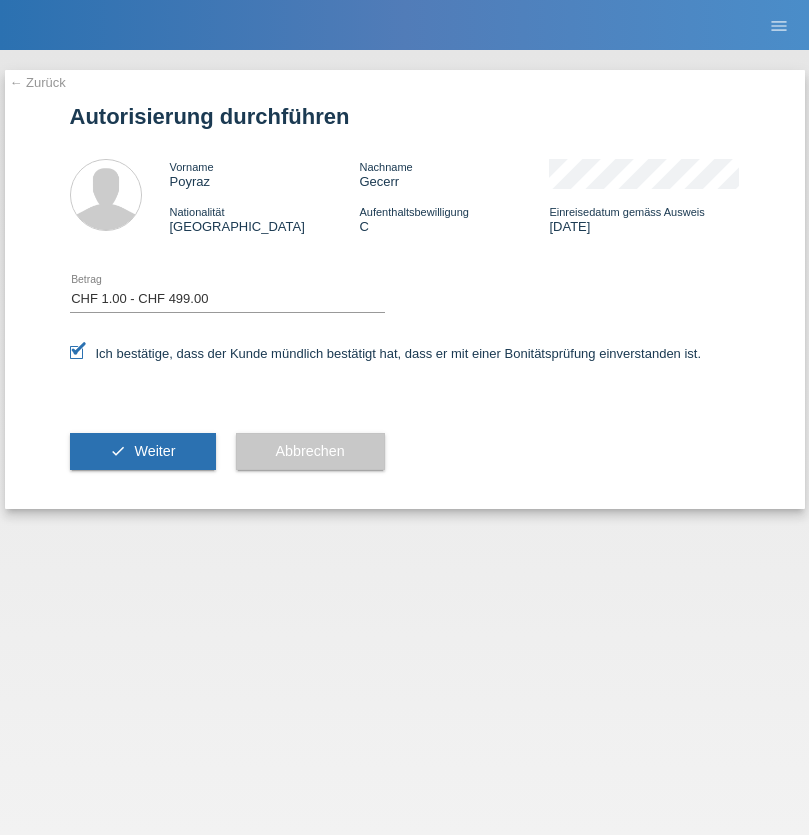 scroll, scrollTop: 0, scrollLeft: 0, axis: both 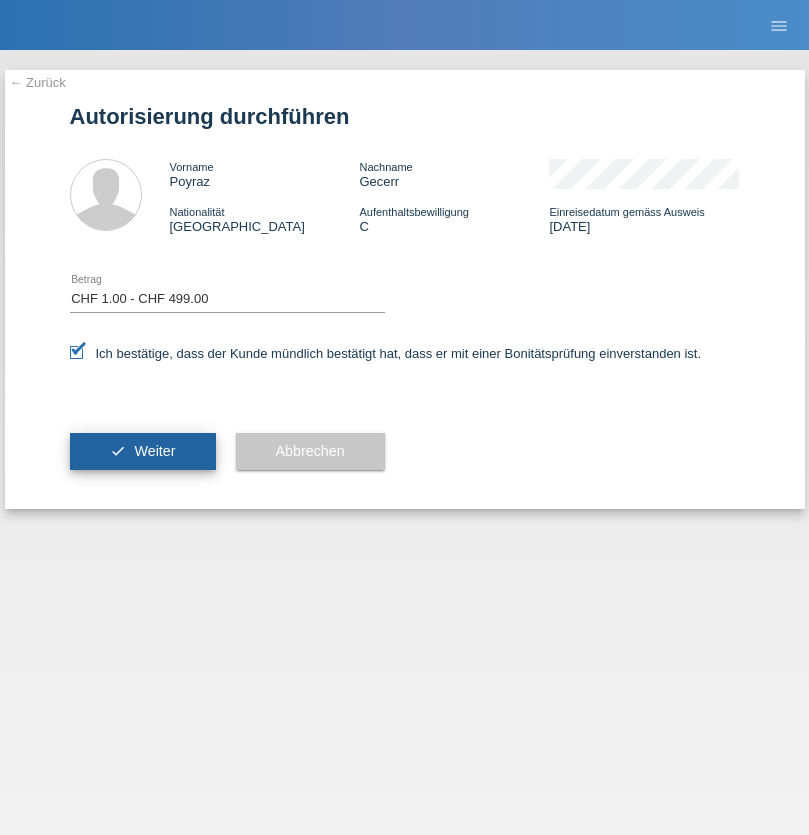 click on "Weiter" at bounding box center (154, 451) 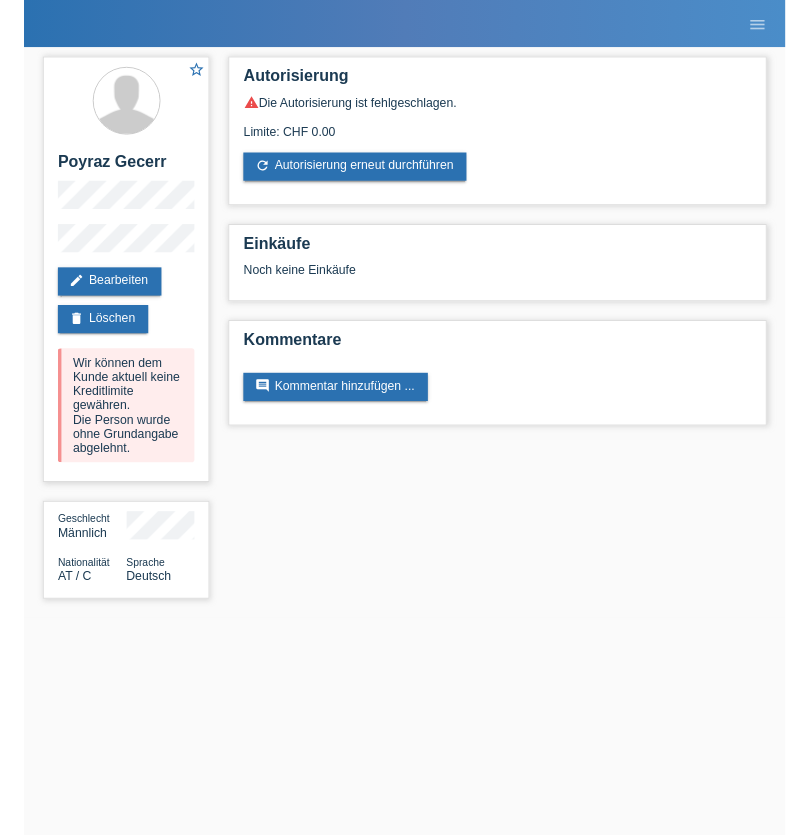 scroll, scrollTop: 0, scrollLeft: 0, axis: both 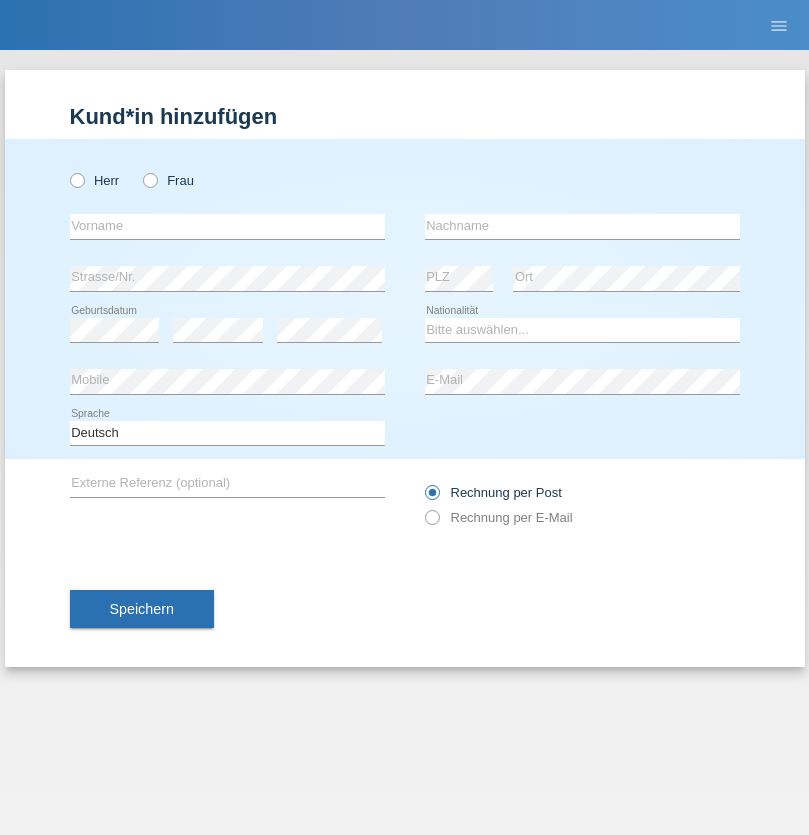 radio on "true" 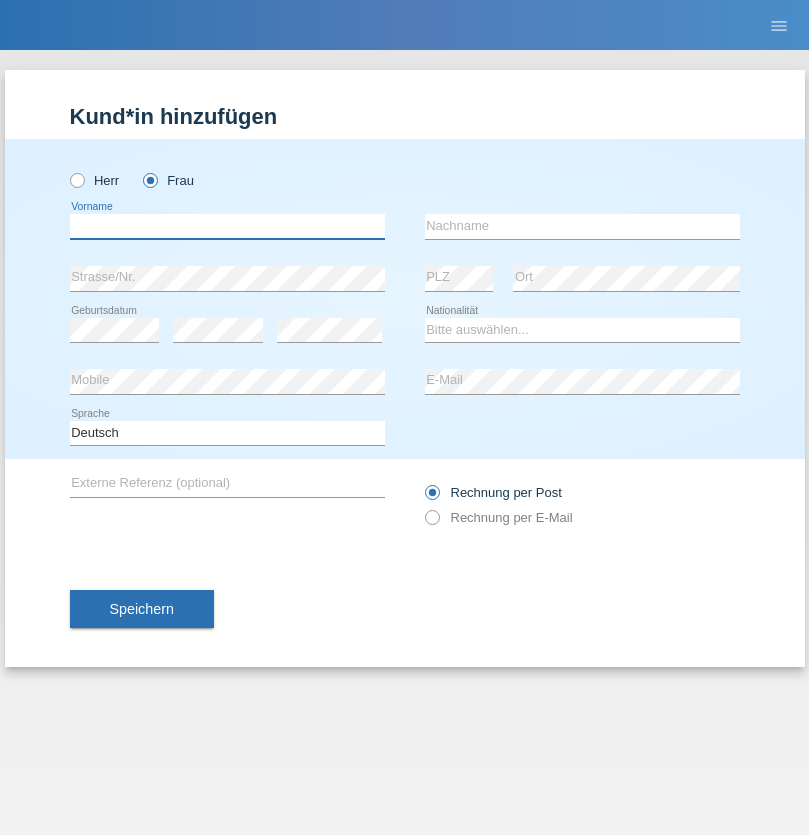 click at bounding box center (227, 226) 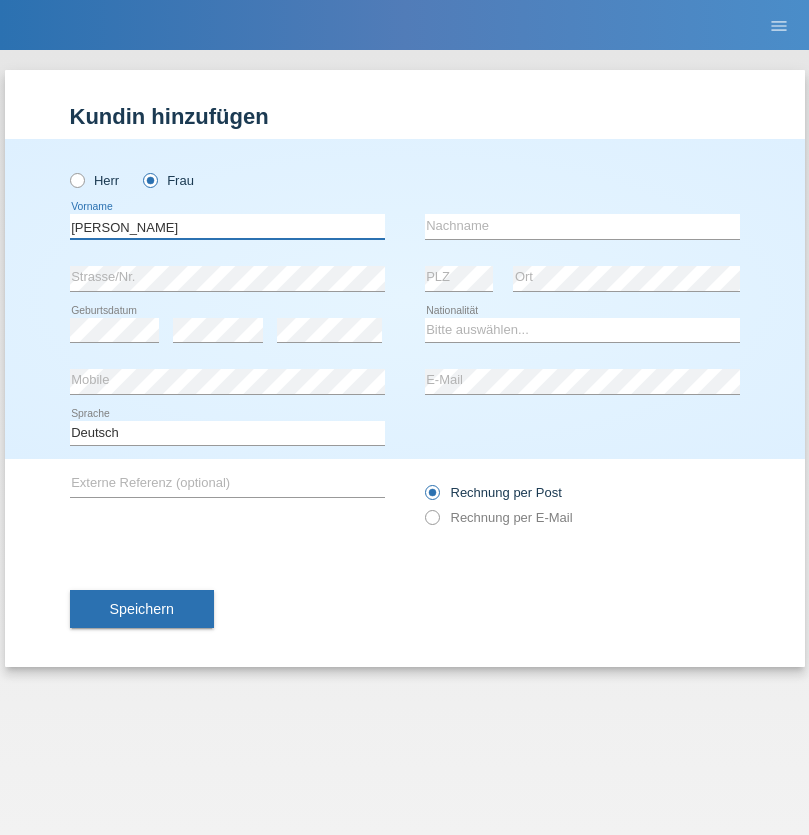 type on "Hanna" 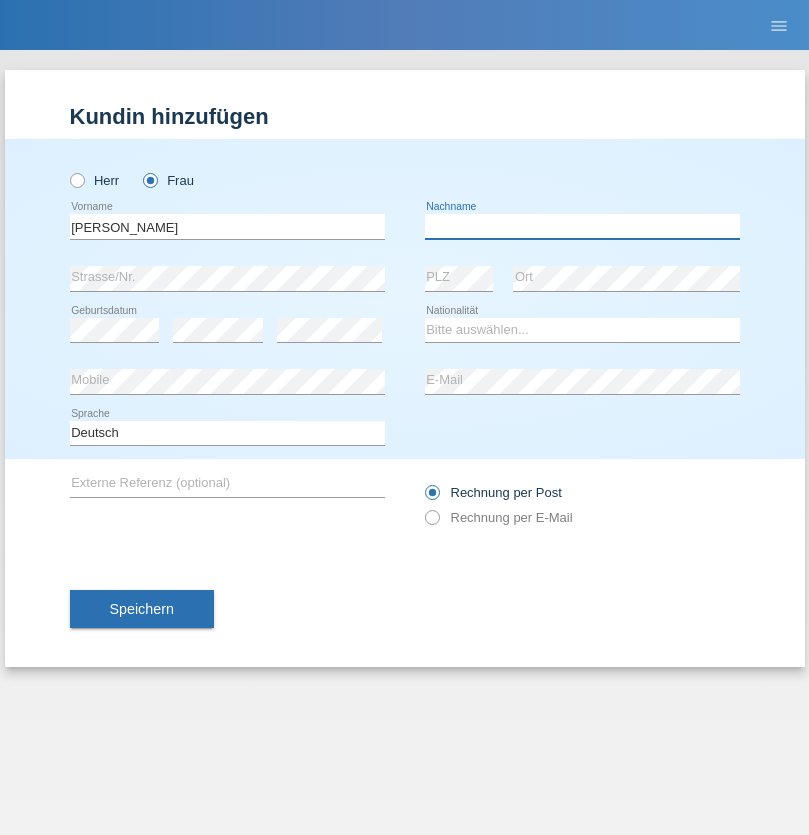 click at bounding box center [582, 226] 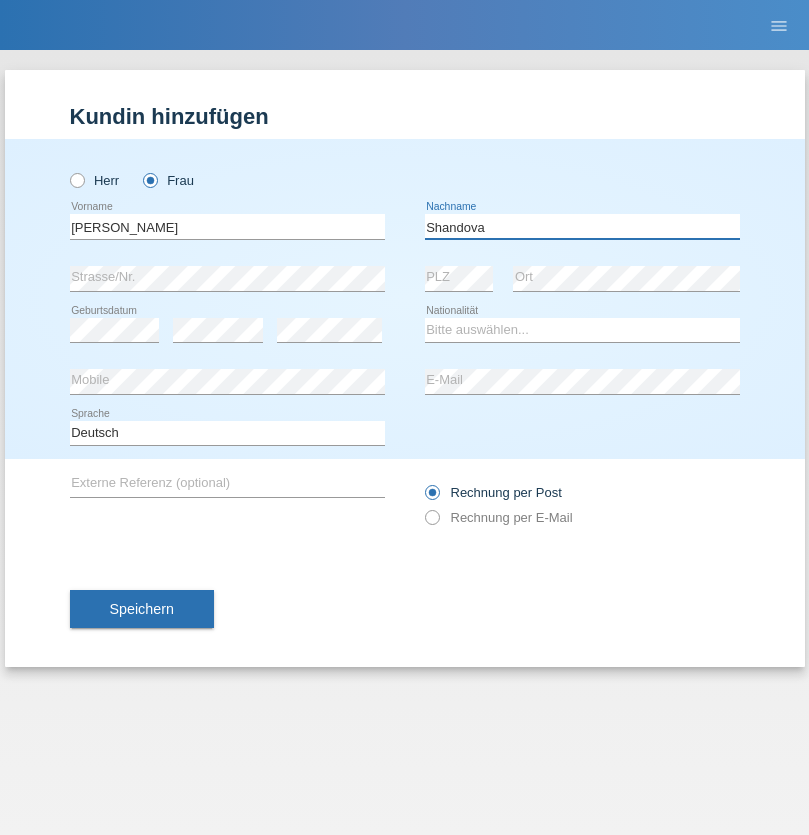 type on "Shandova" 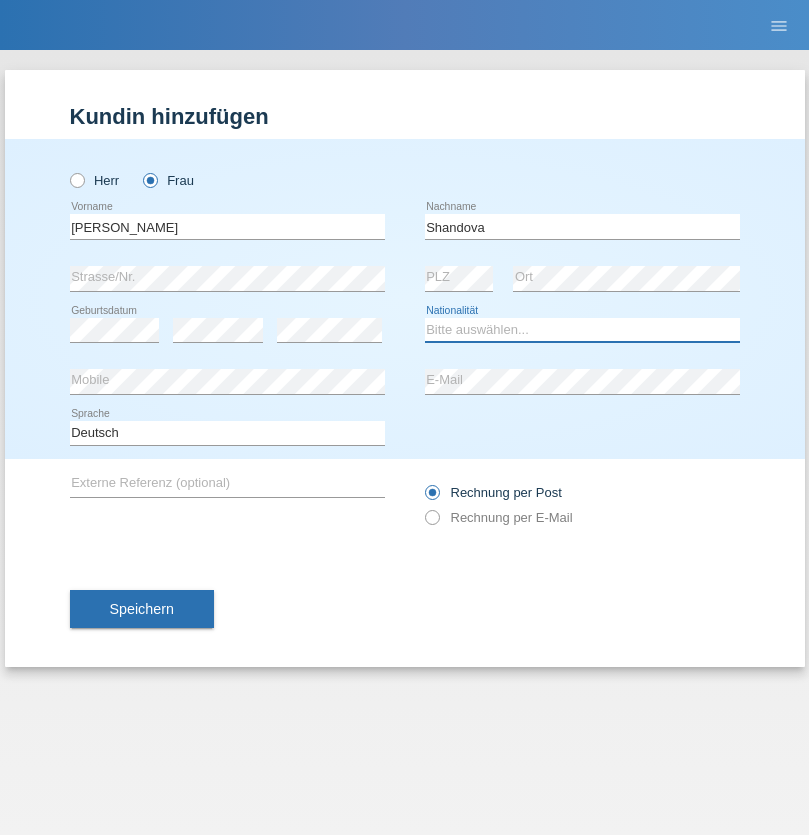 select on "UA" 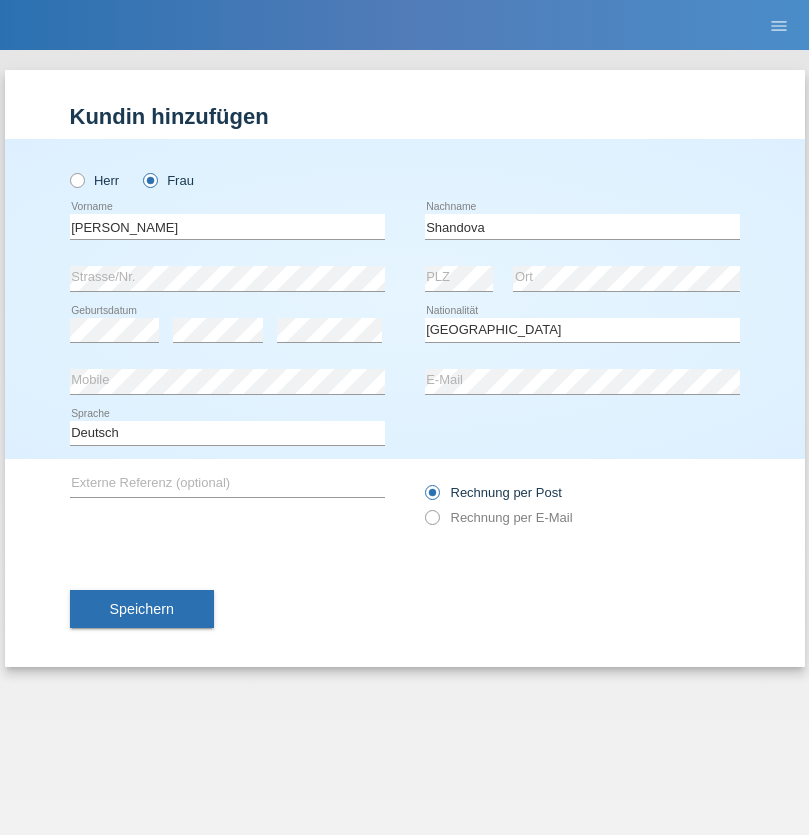 select on "C" 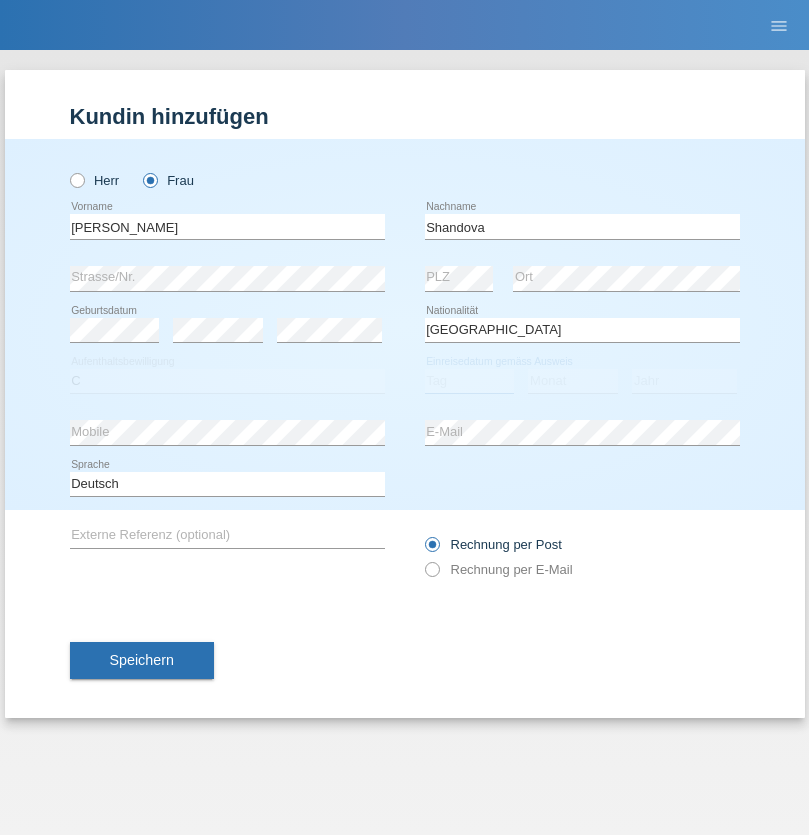 select on "22" 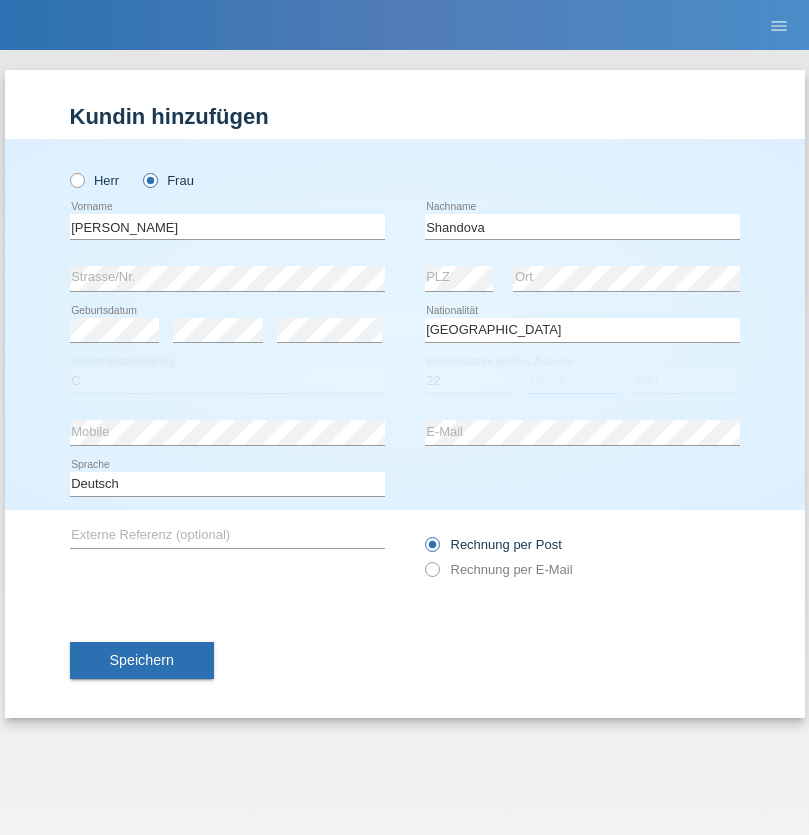 select on "10" 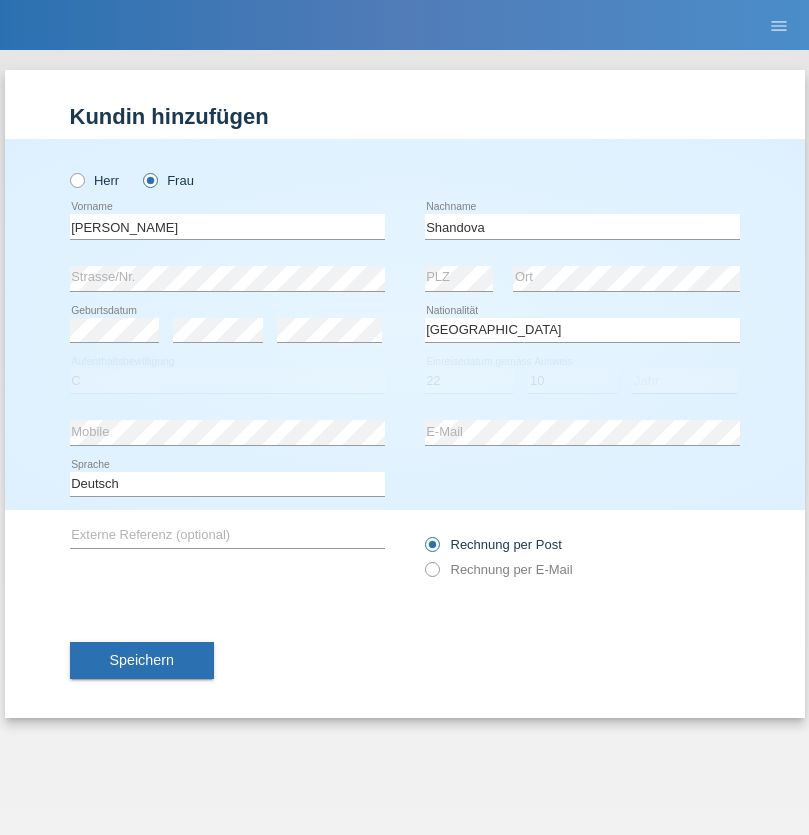 select on "2021" 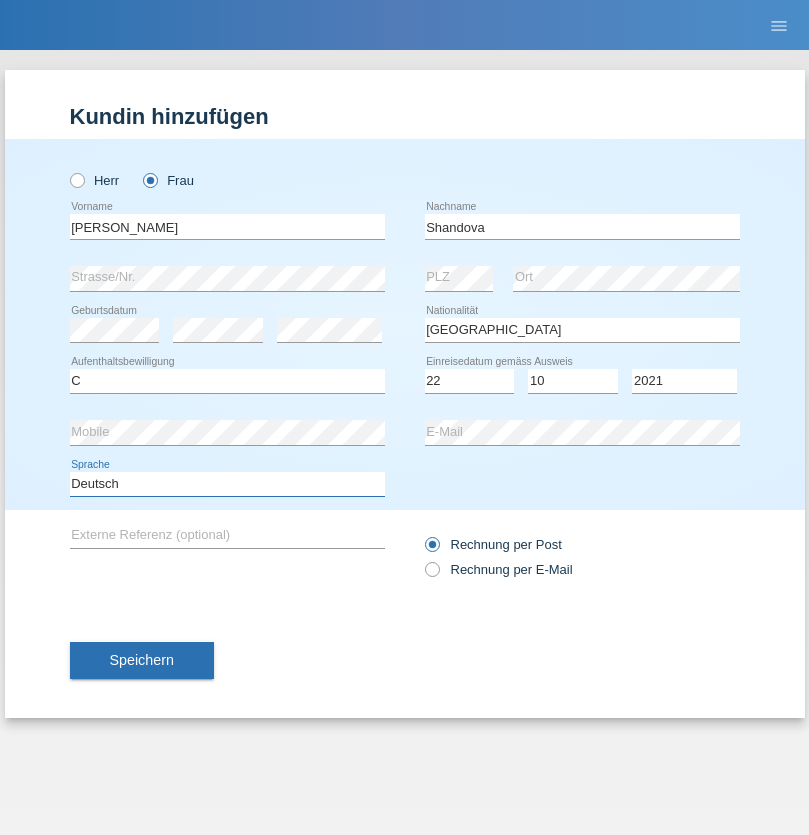 select on "en" 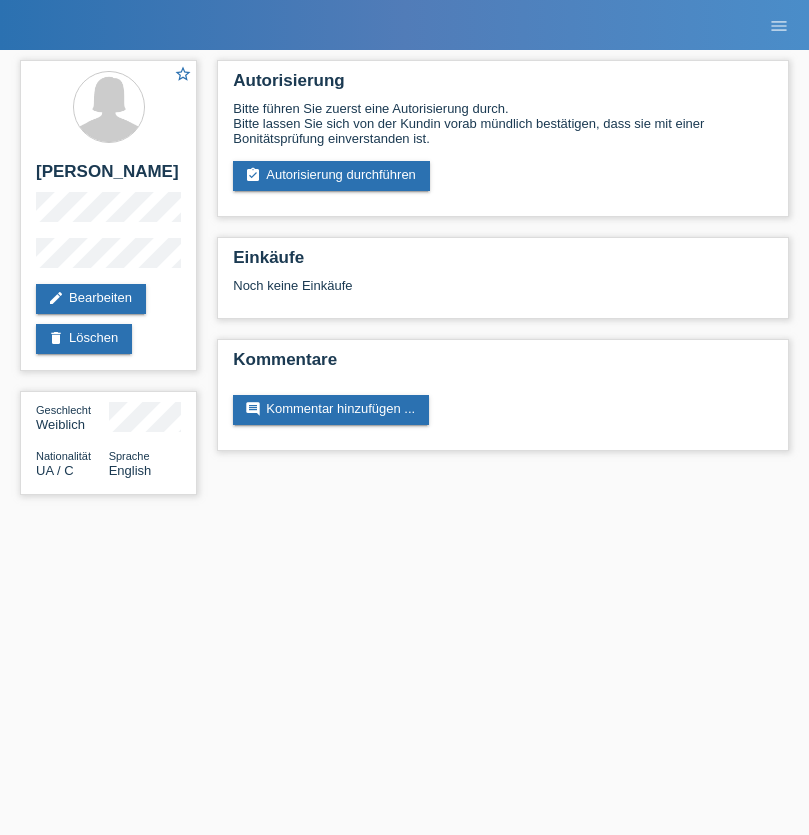 scroll, scrollTop: 0, scrollLeft: 0, axis: both 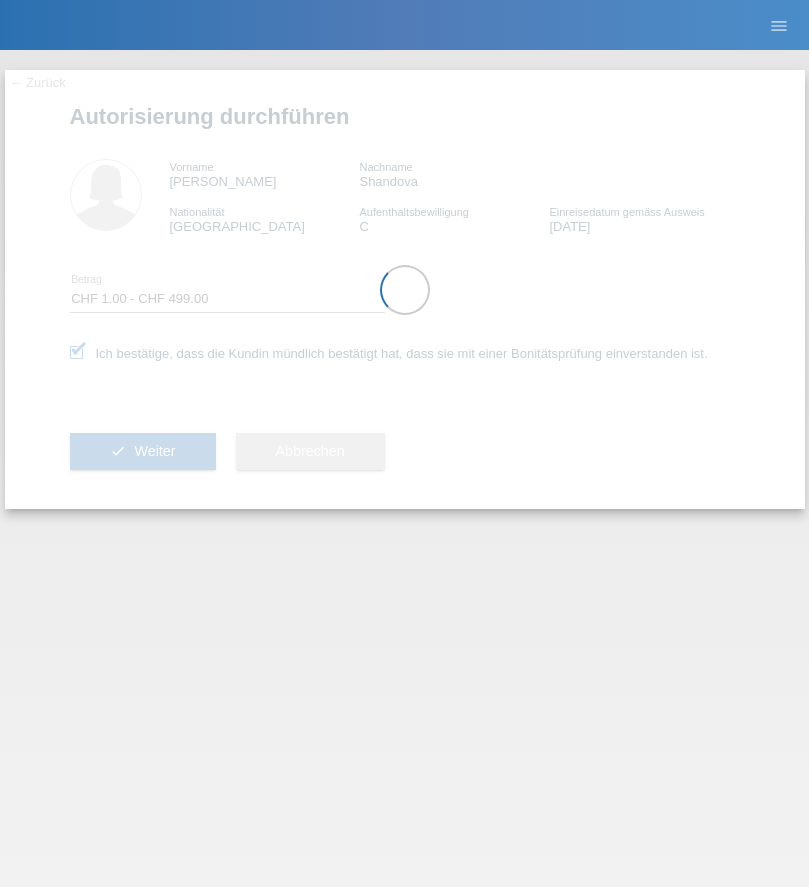 select on "1" 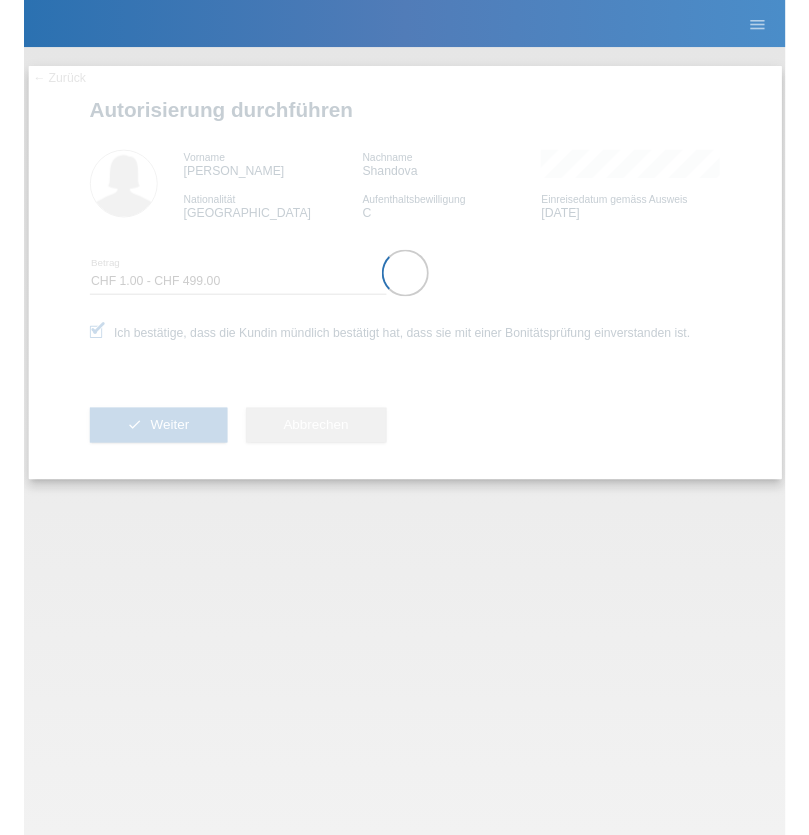 scroll, scrollTop: 0, scrollLeft: 0, axis: both 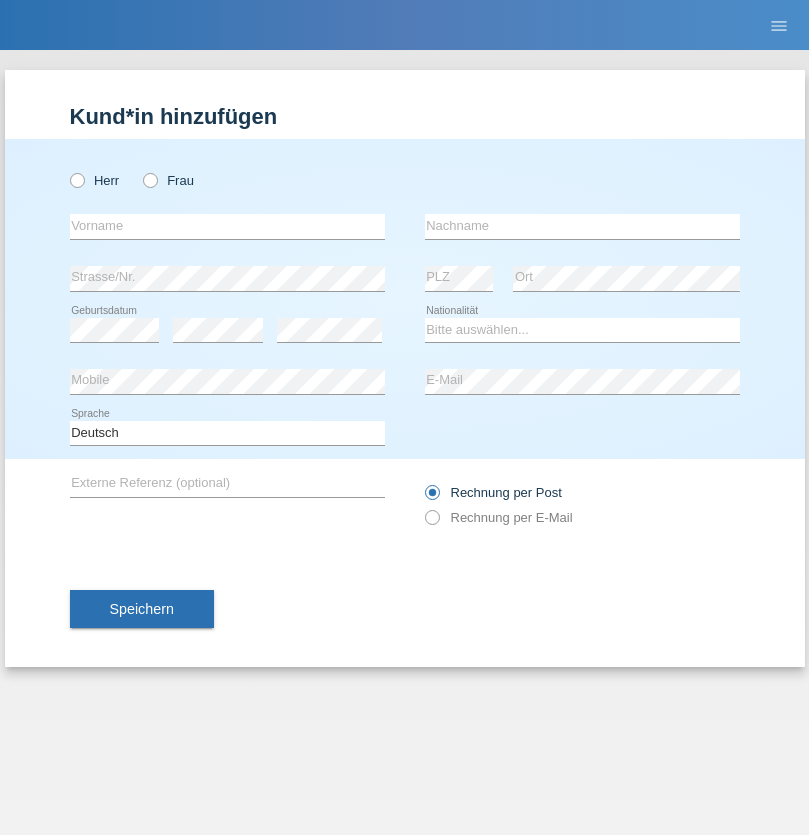 radio on "true" 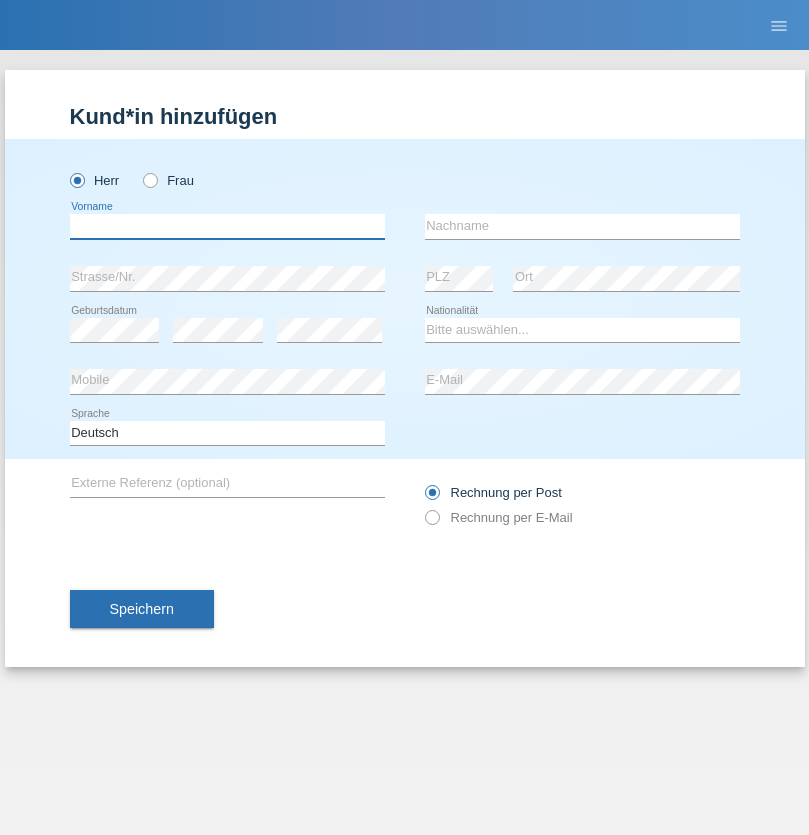 click at bounding box center (227, 226) 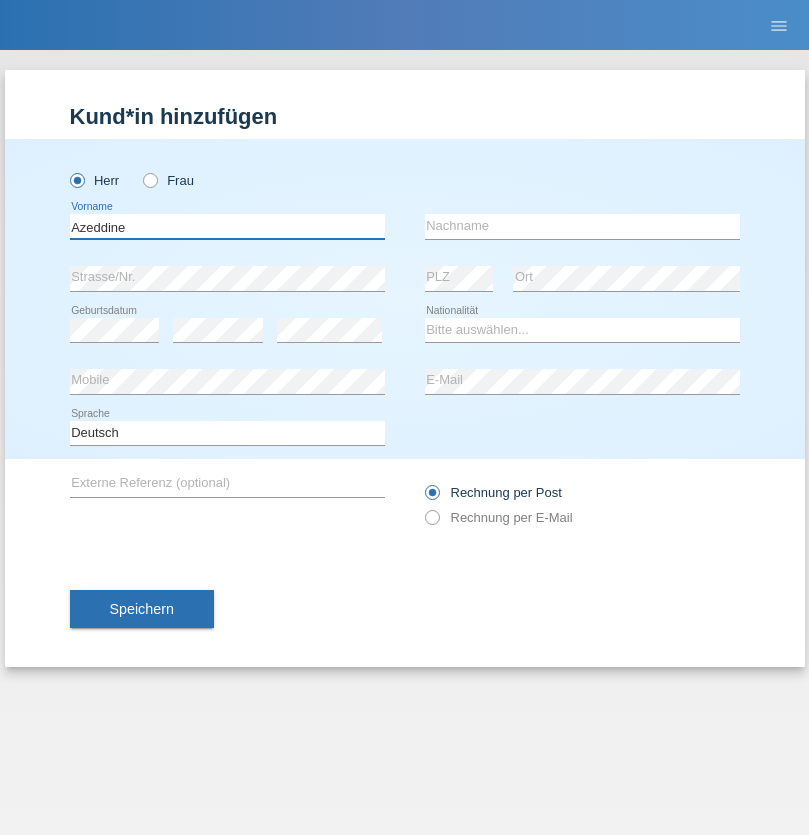 type on "Azeddine" 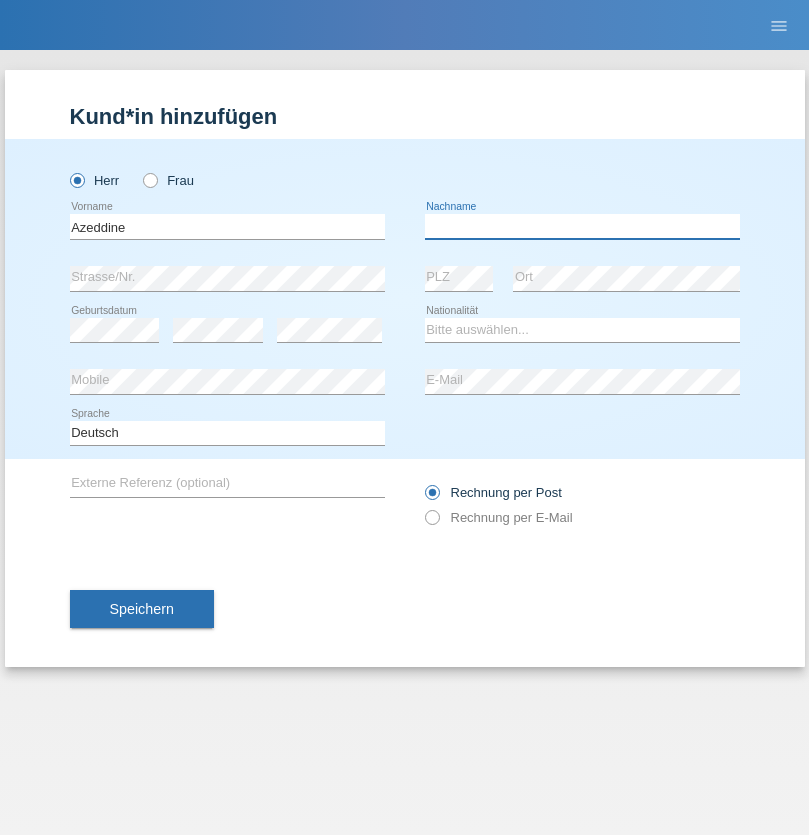 click at bounding box center [582, 226] 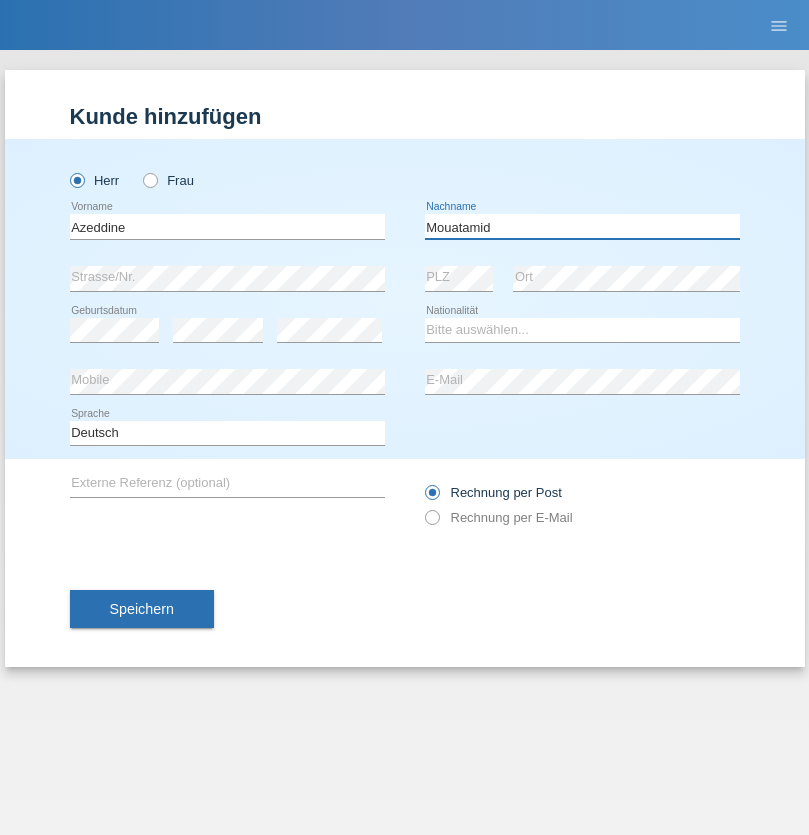 type on "Mouatamid" 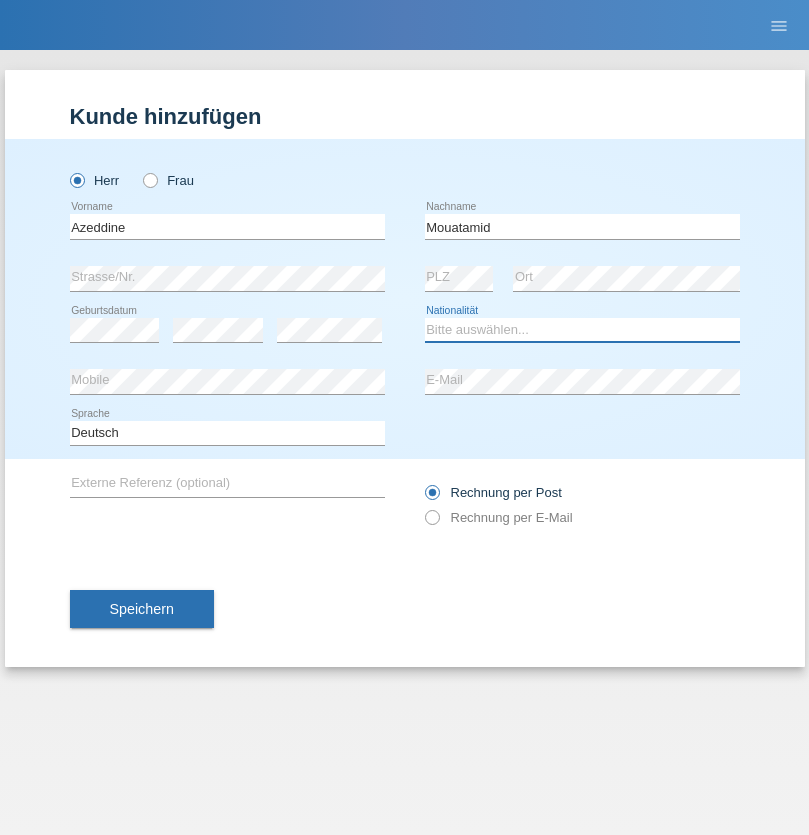 select on "MA" 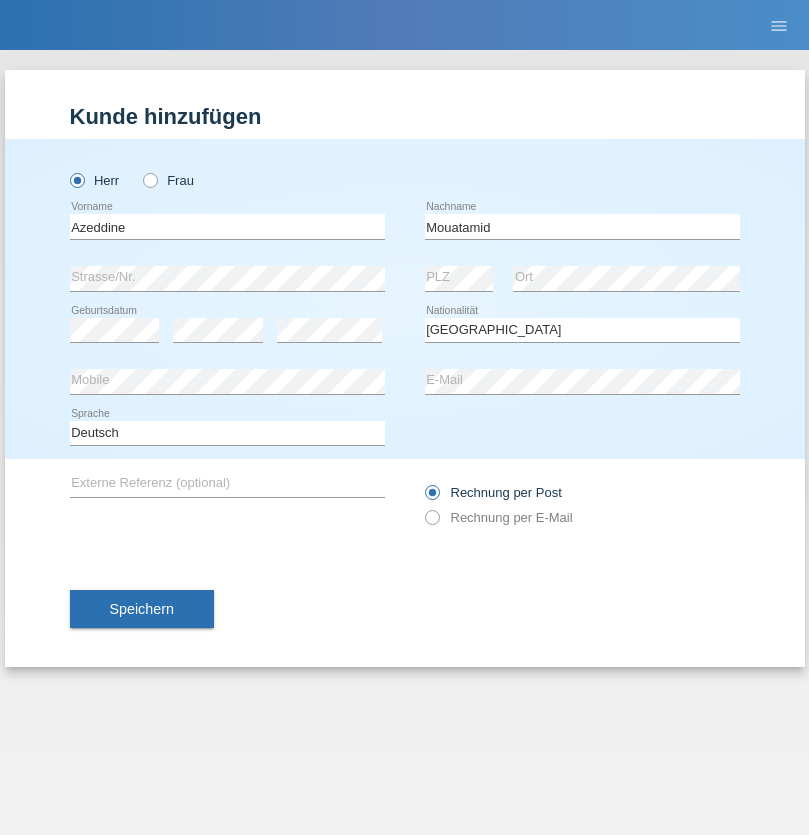 select on "C" 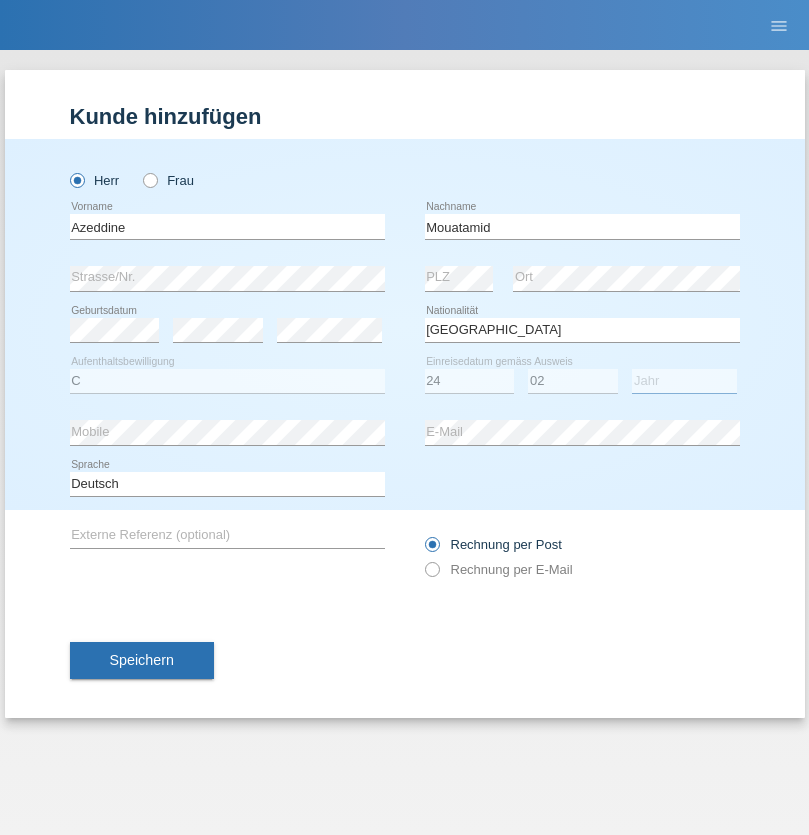 select on "1987" 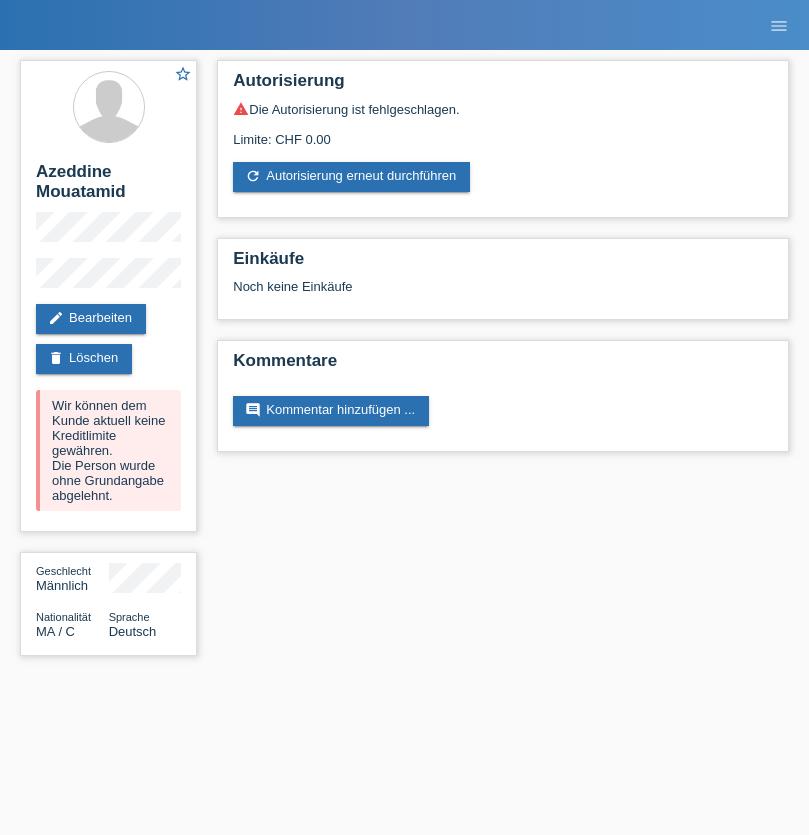 scroll, scrollTop: 0, scrollLeft: 0, axis: both 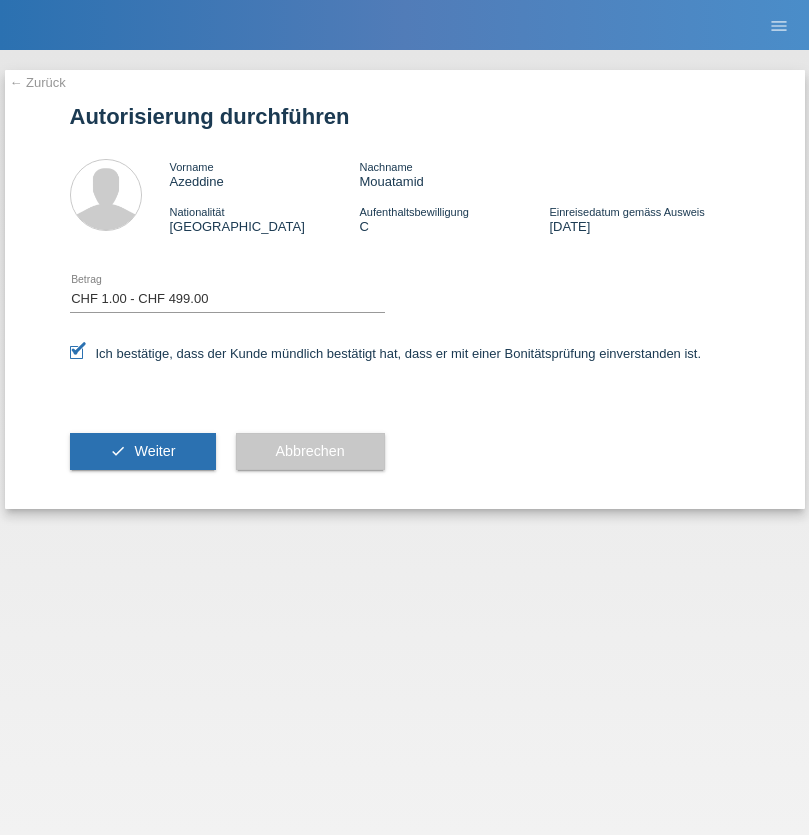 select on "1" 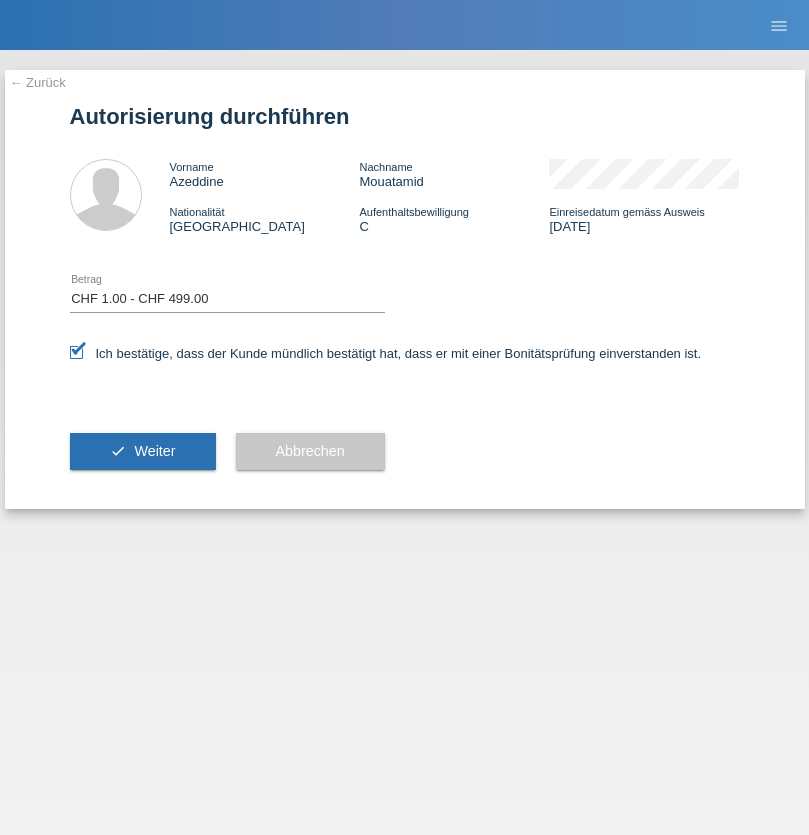scroll, scrollTop: 0, scrollLeft: 0, axis: both 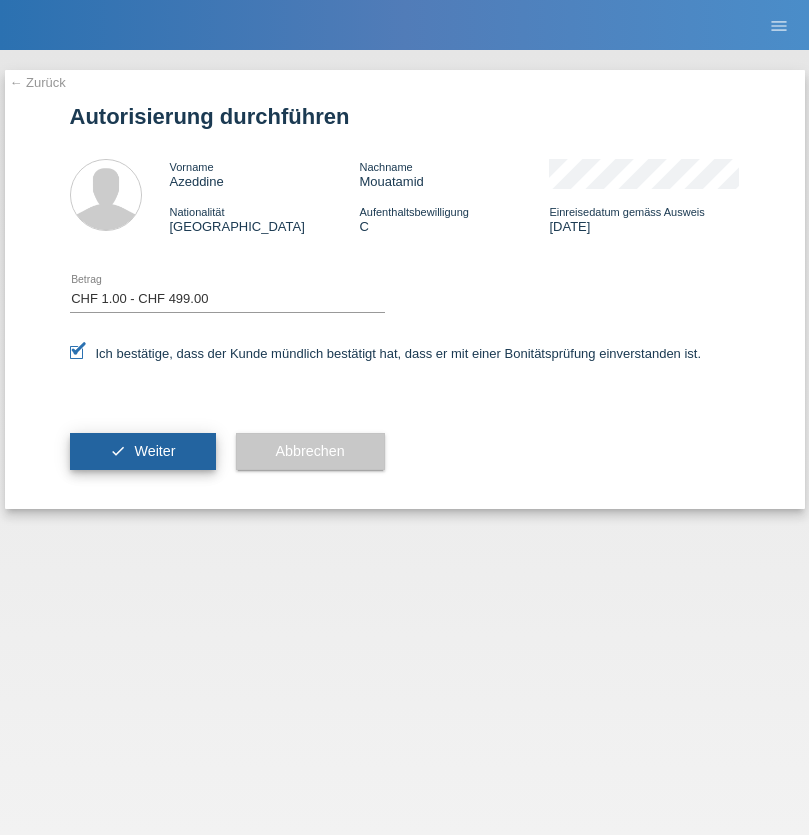 click on "Weiter" at bounding box center [154, 451] 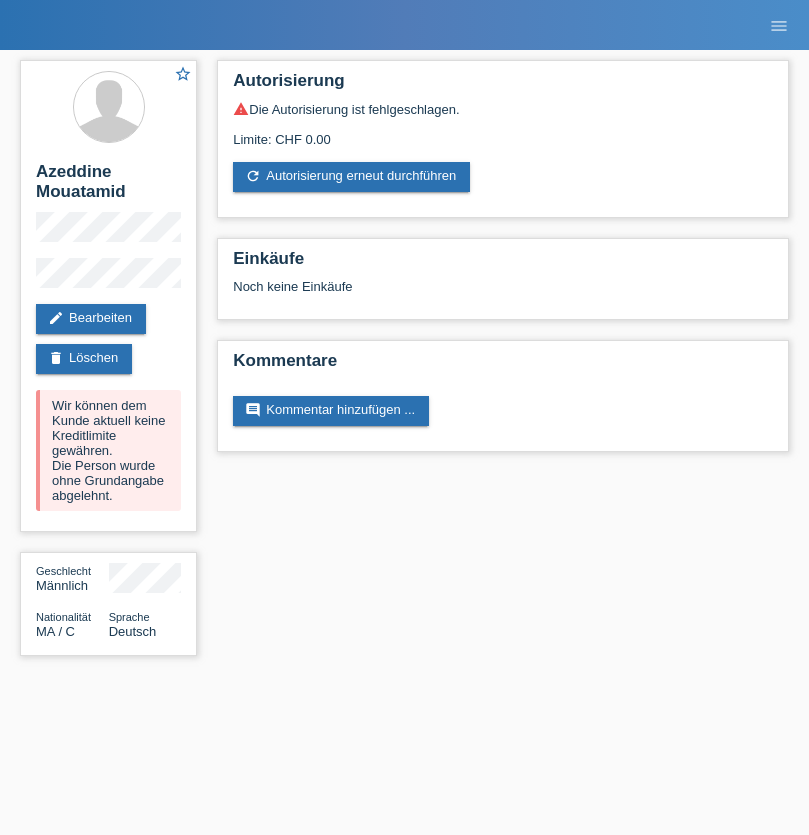 scroll, scrollTop: 0, scrollLeft: 0, axis: both 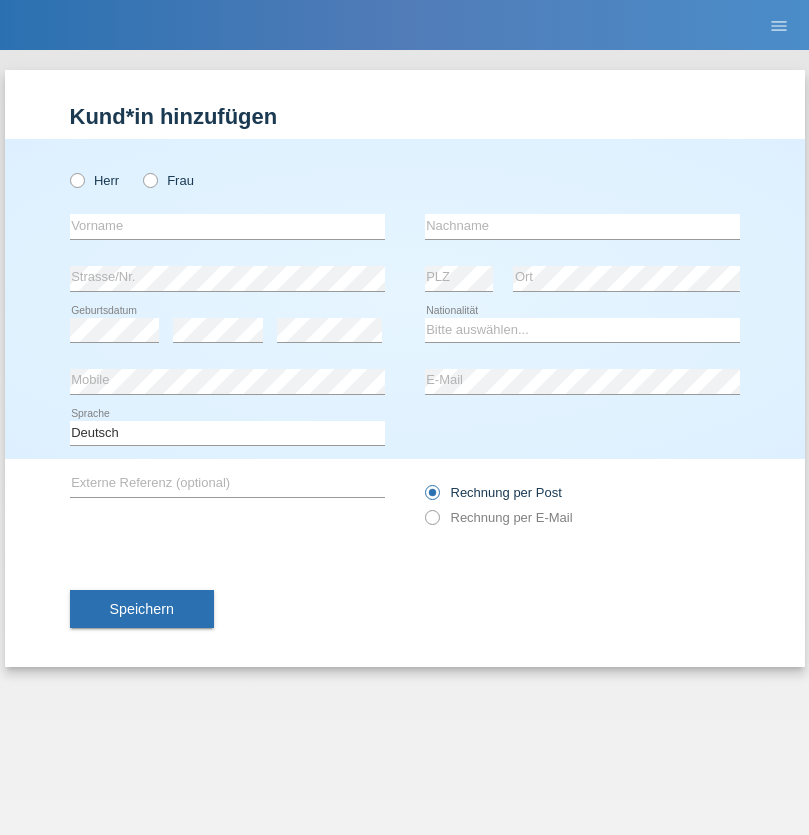 radio on "true" 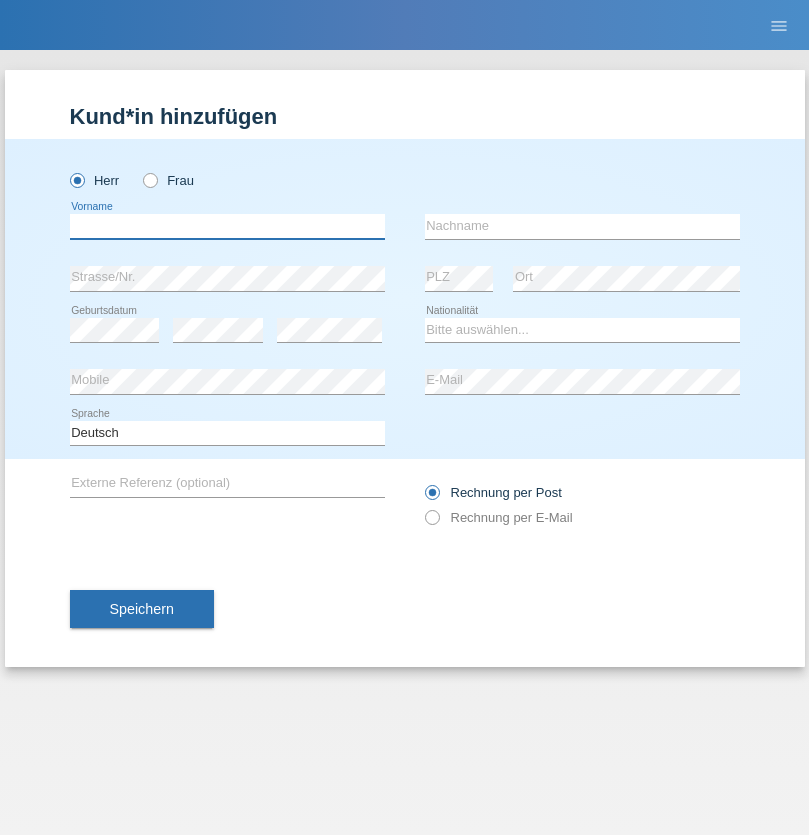 click at bounding box center [227, 226] 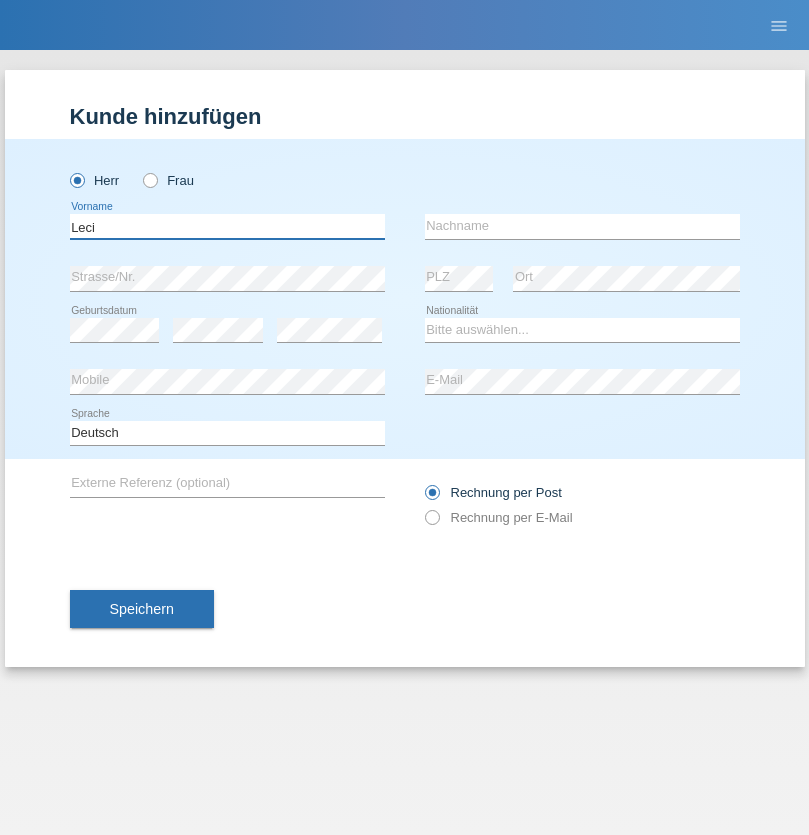 type on "Leci" 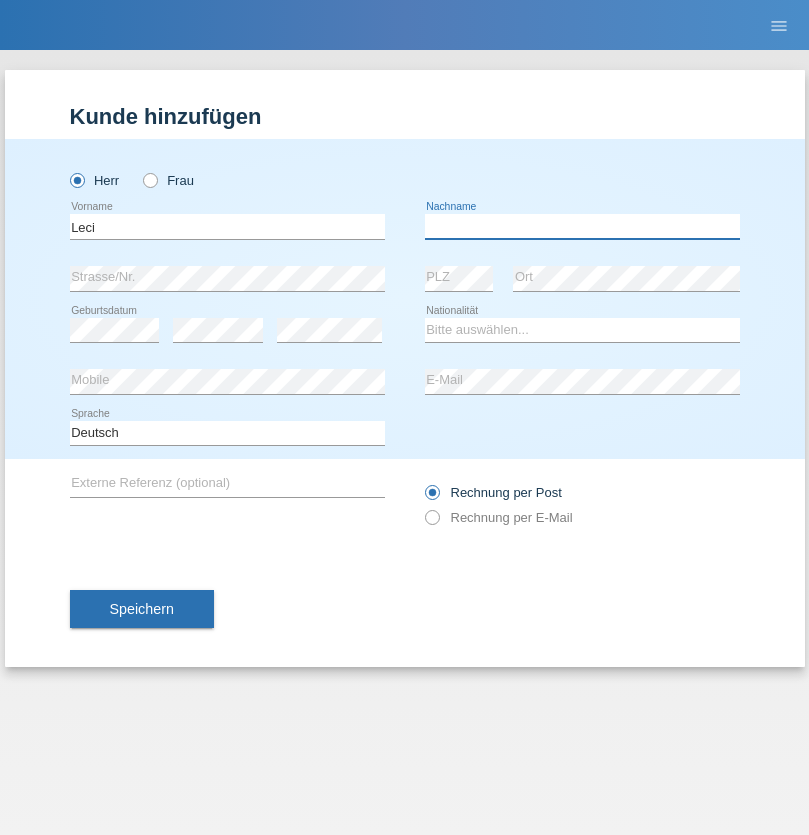 click at bounding box center [582, 226] 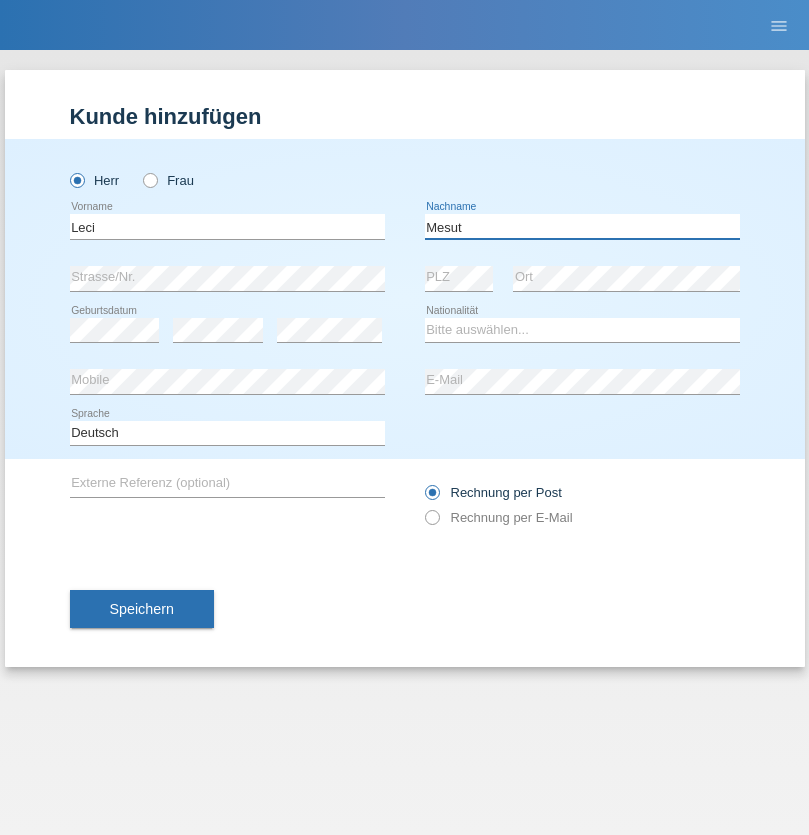 type on "Mesut" 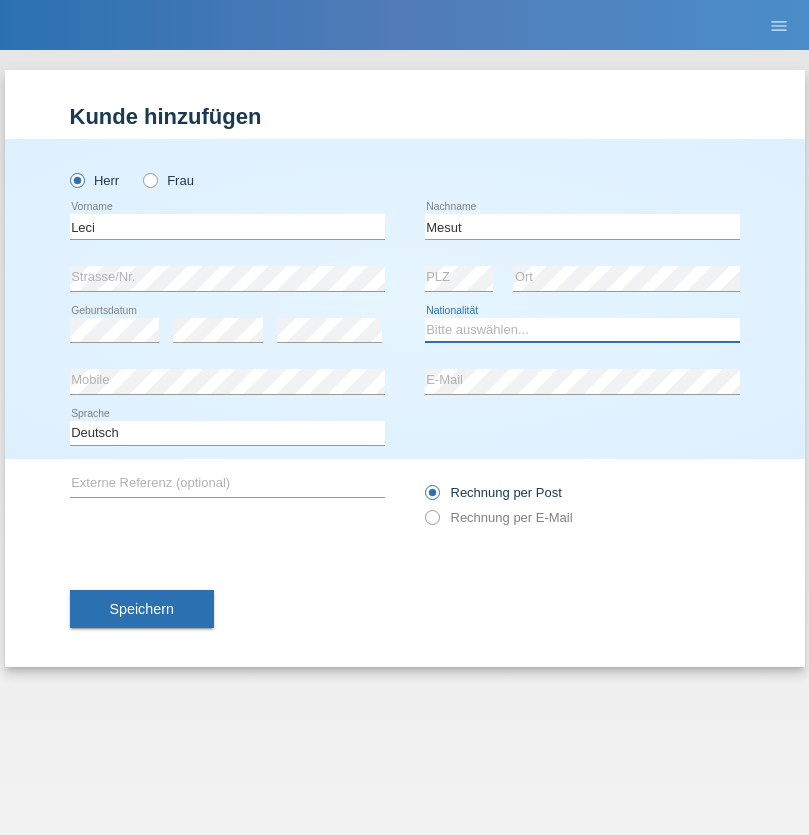 select on "XK" 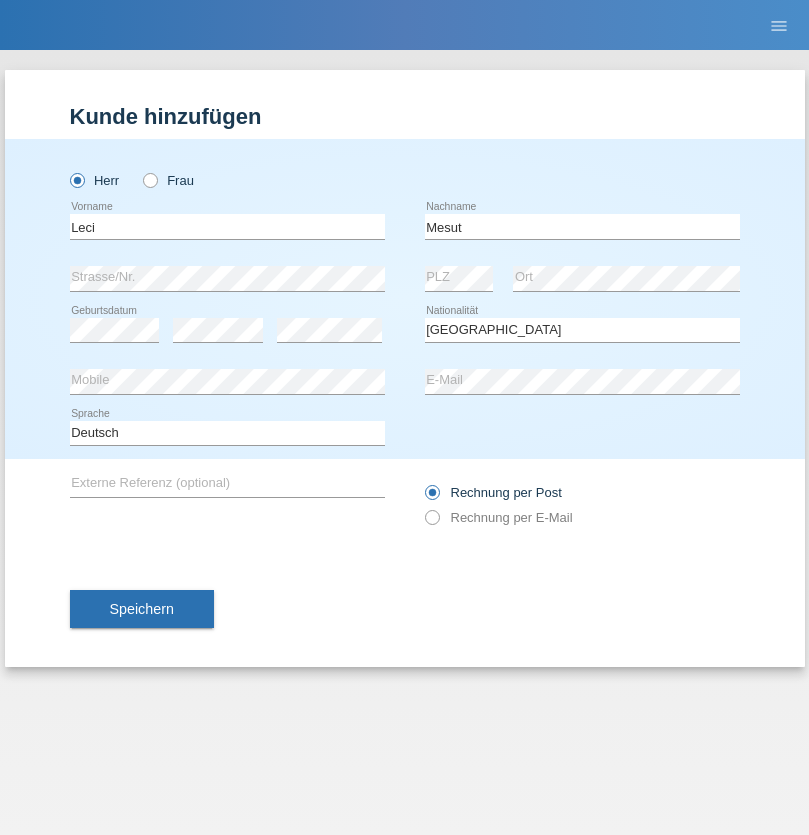 select on "C" 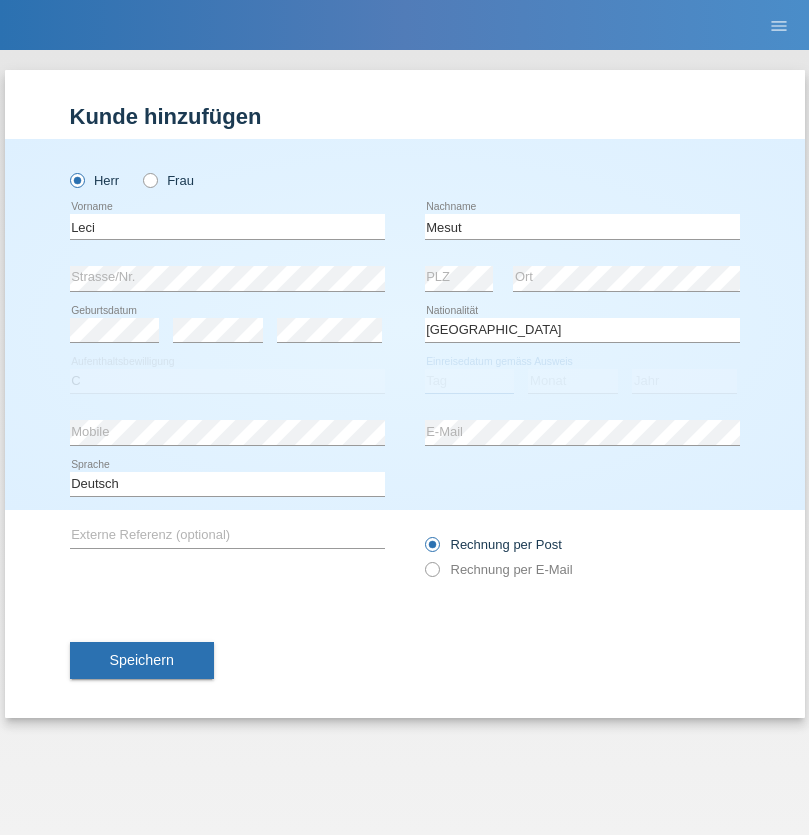 select on "12" 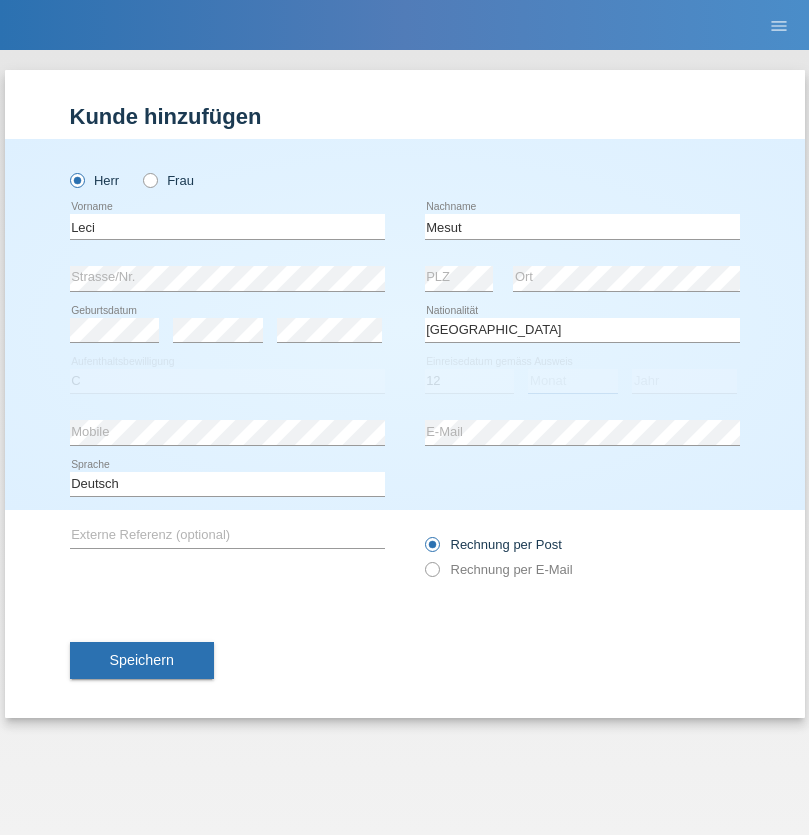 select on "07" 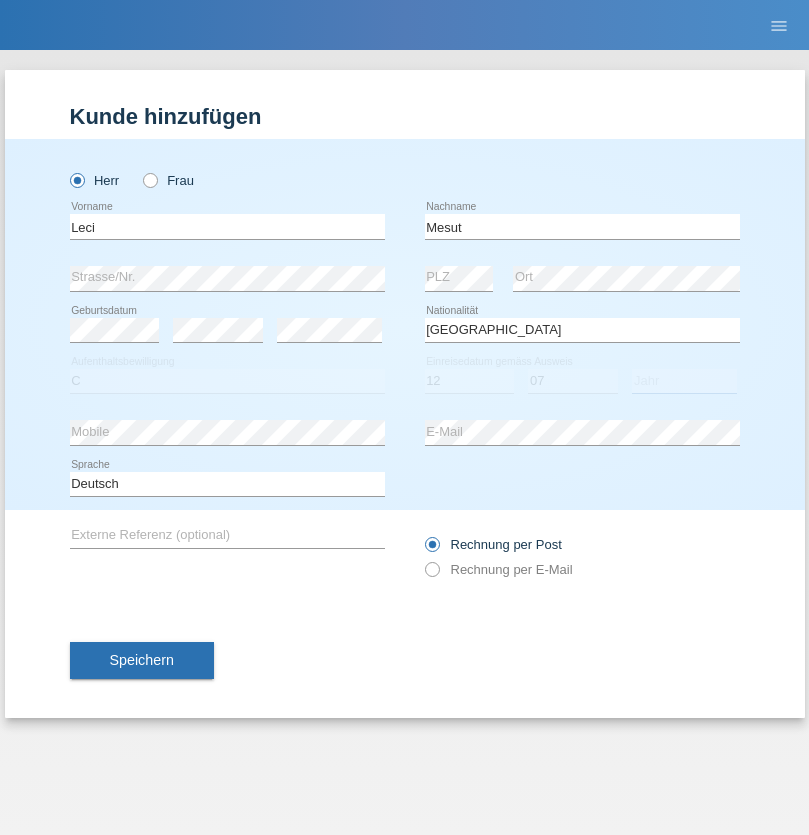 select on "2021" 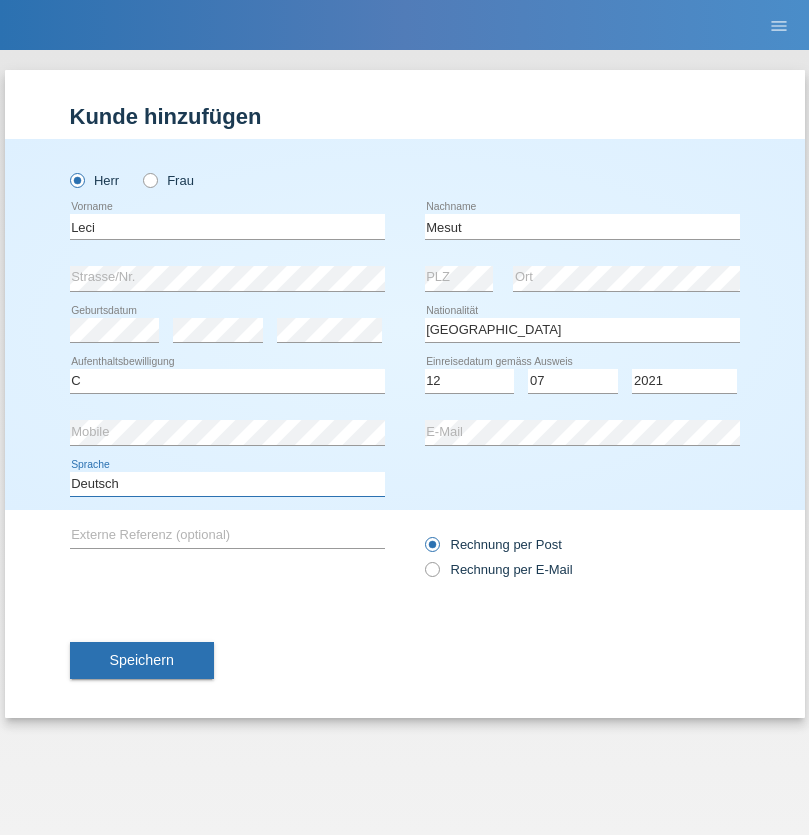 select on "en" 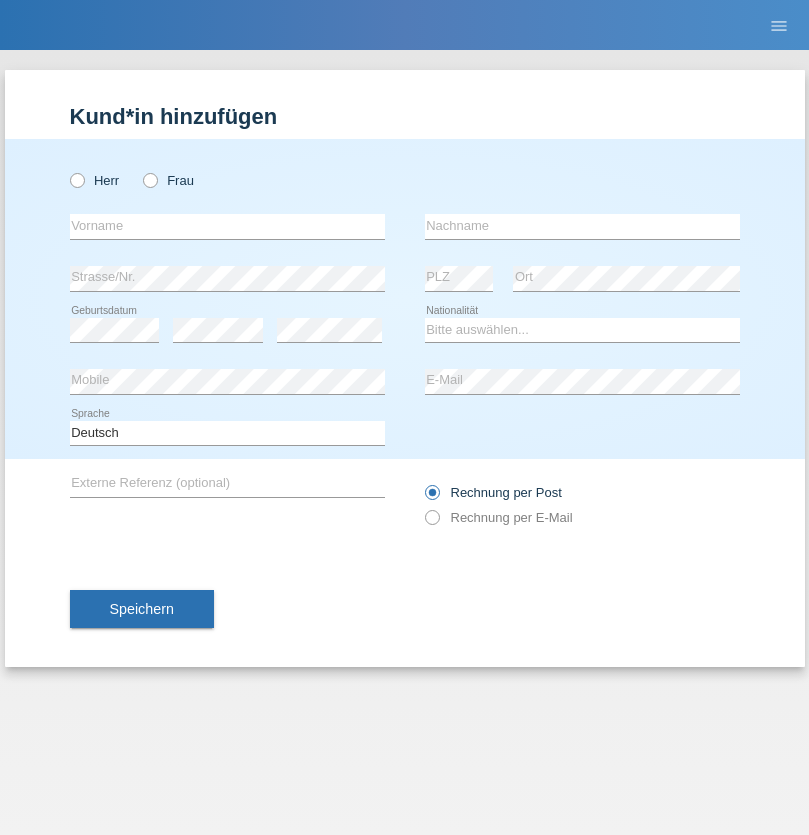 scroll, scrollTop: 0, scrollLeft: 0, axis: both 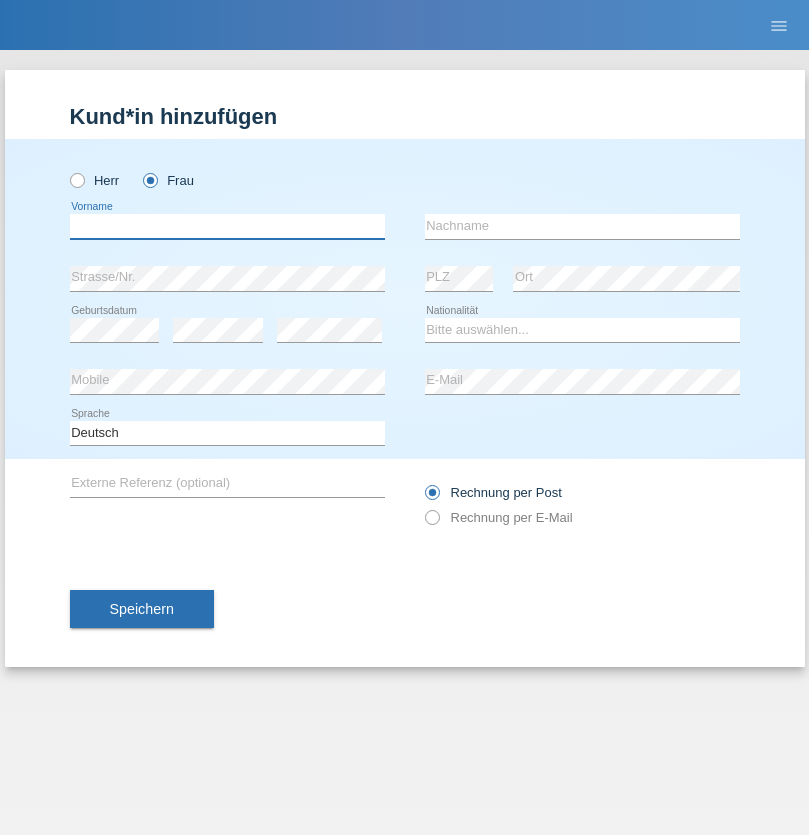 click at bounding box center [227, 226] 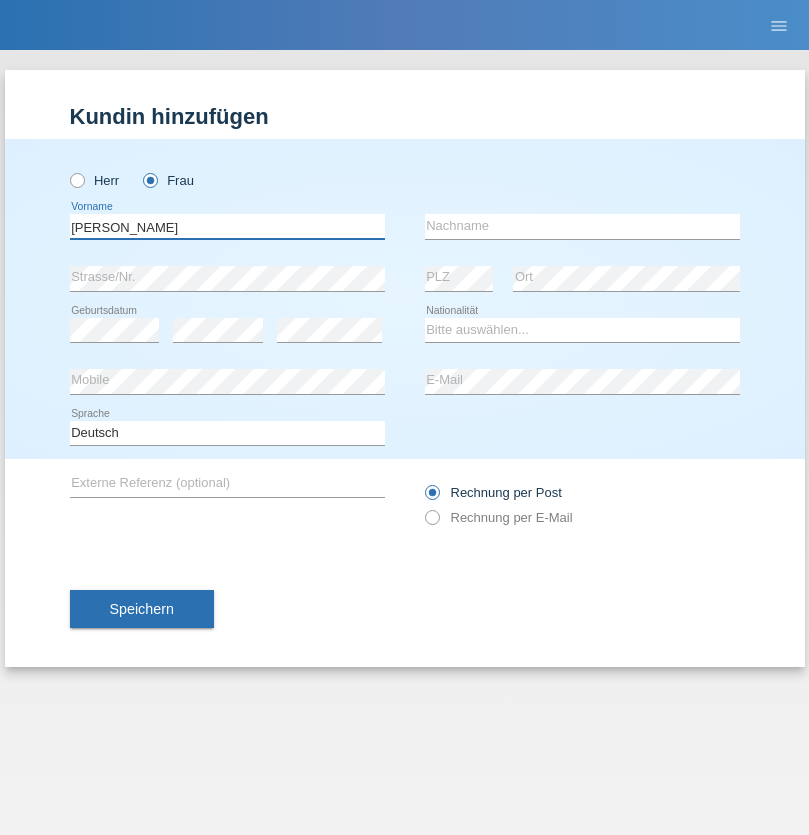 type on "[PERSON_NAME]" 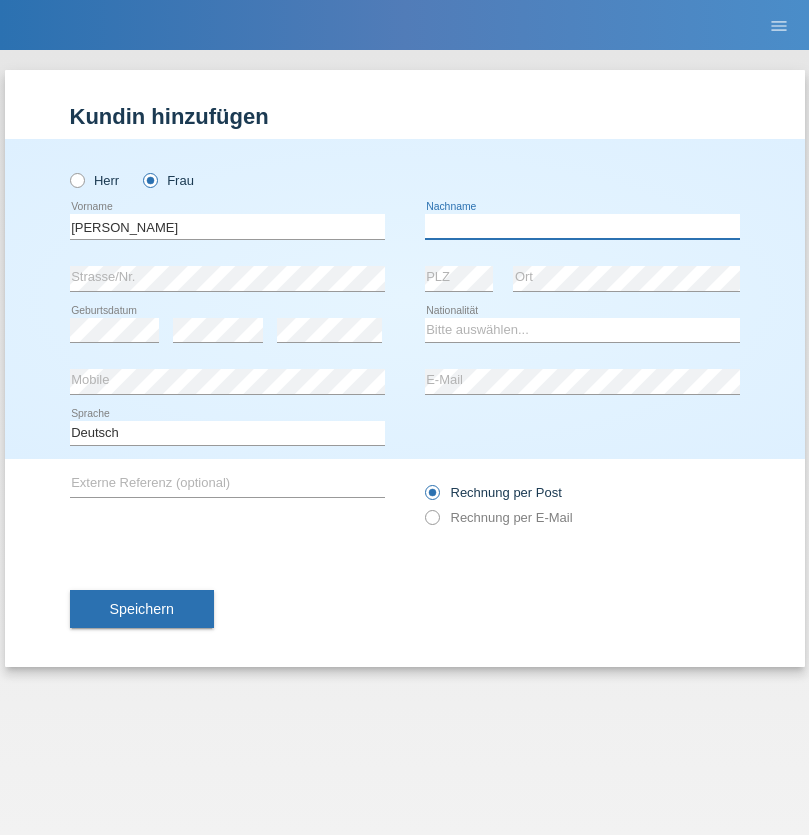 click at bounding box center [582, 226] 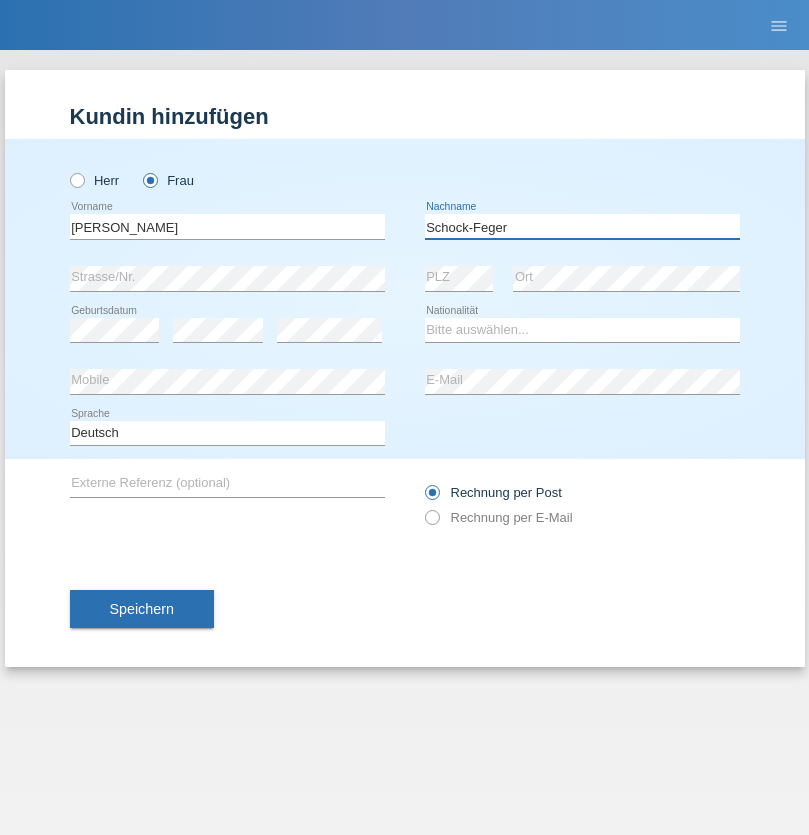 type on "Schock-Feger" 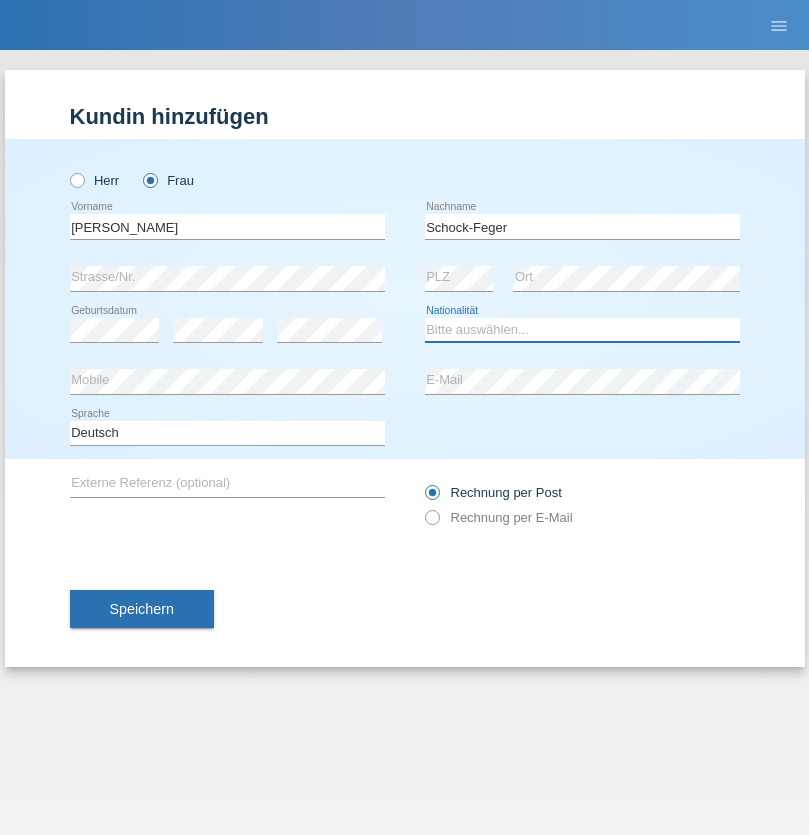select on "CH" 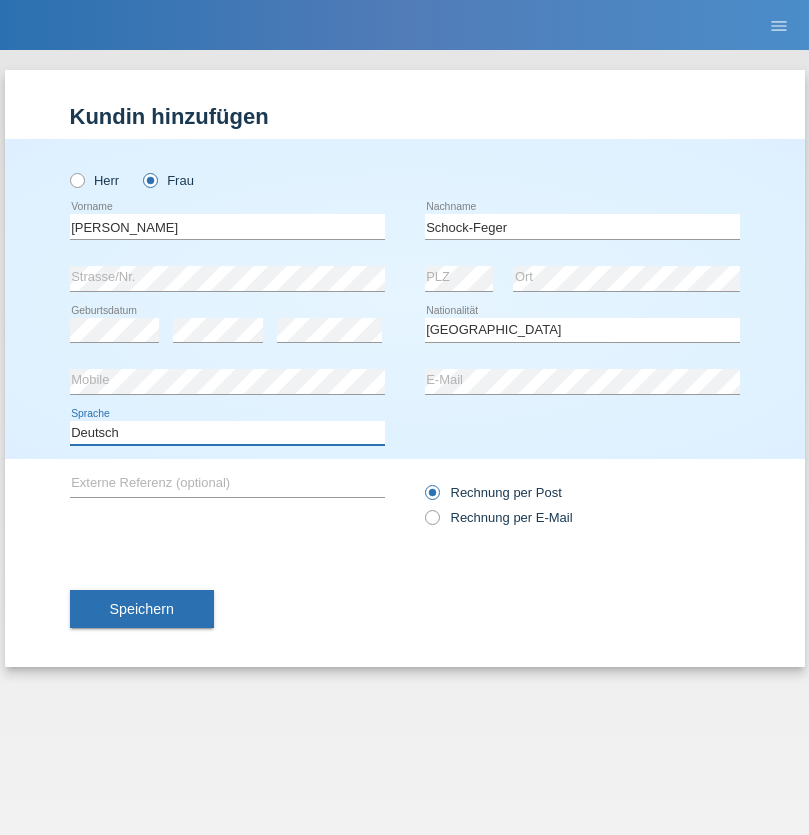 select on "en" 